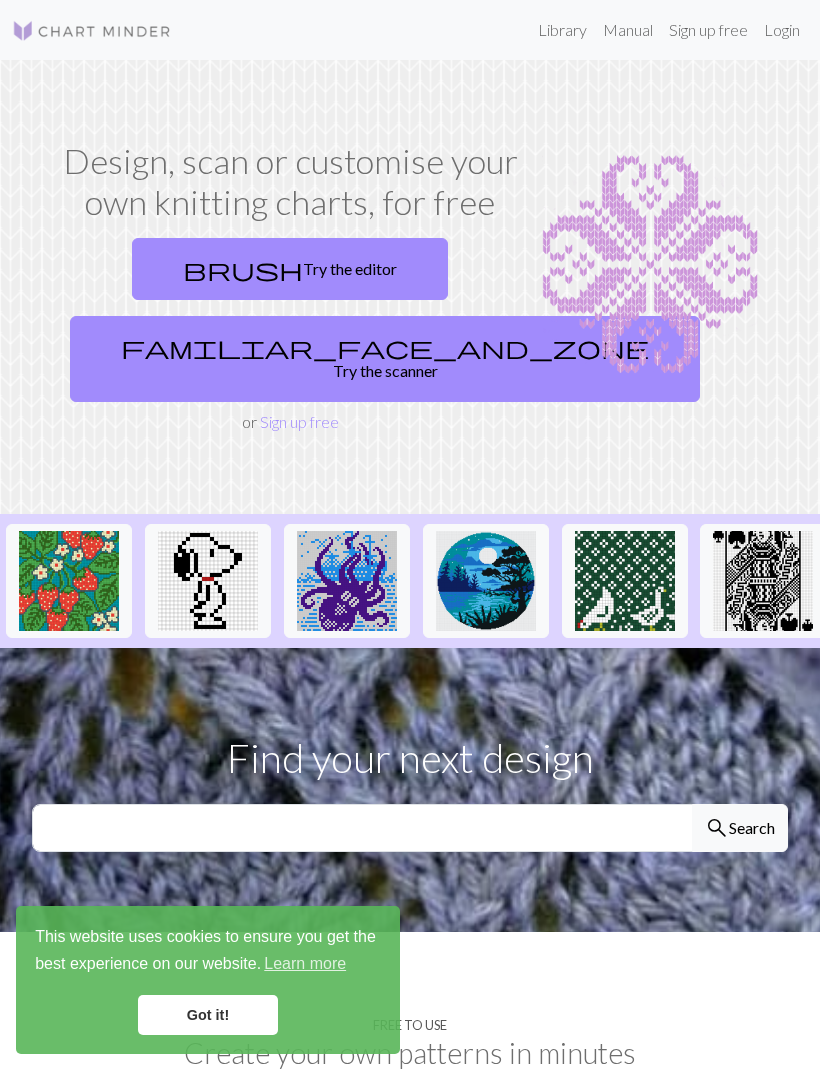 scroll, scrollTop: 0, scrollLeft: 0, axis: both 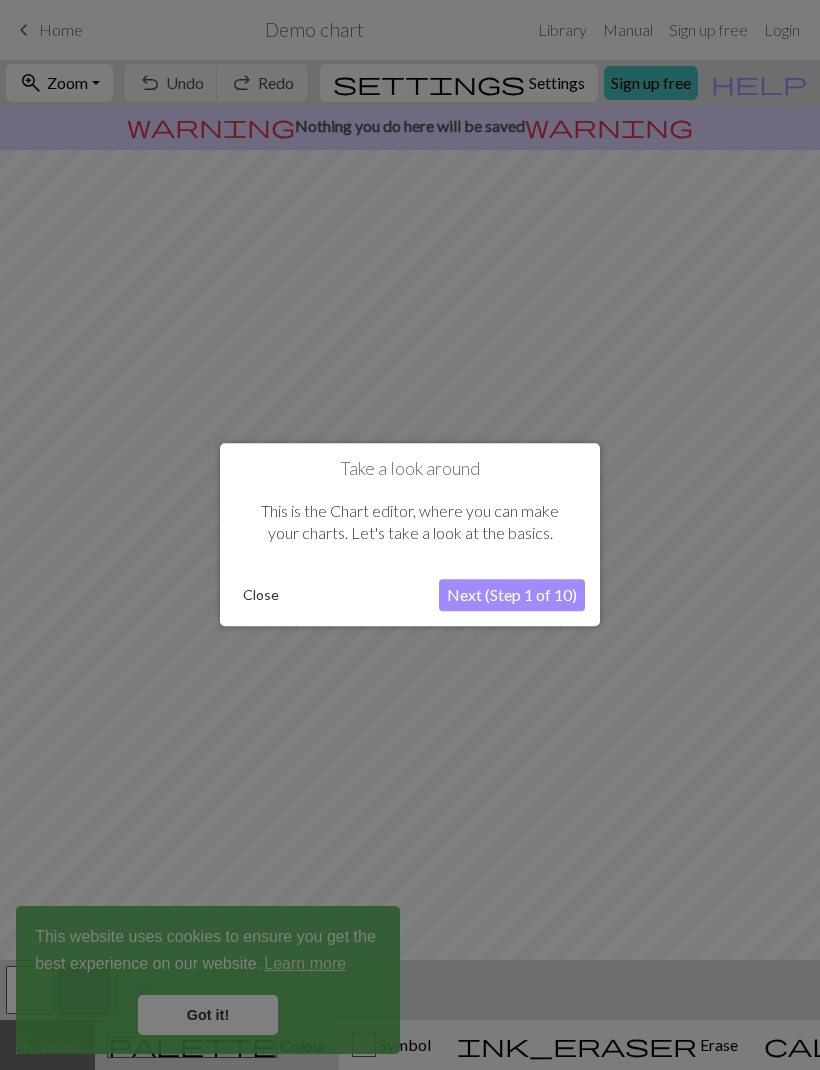 click on "Close" at bounding box center [261, 596] 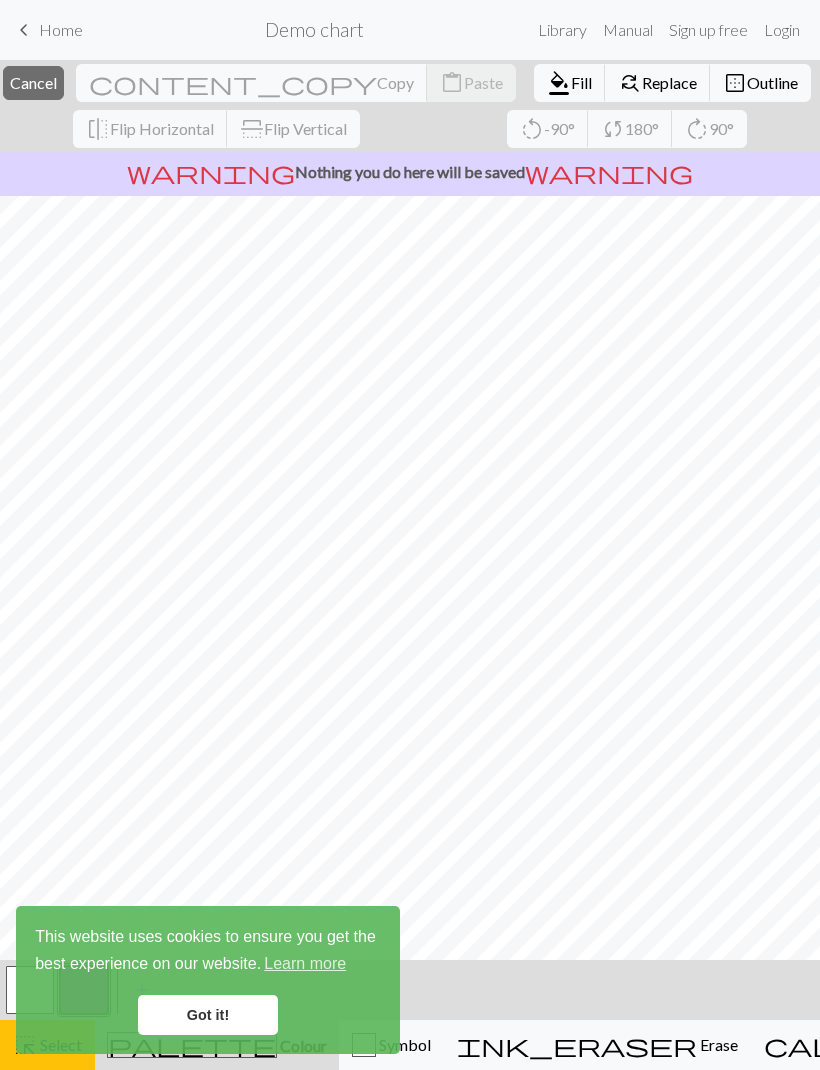 click on "Cancel" at bounding box center [33, 82] 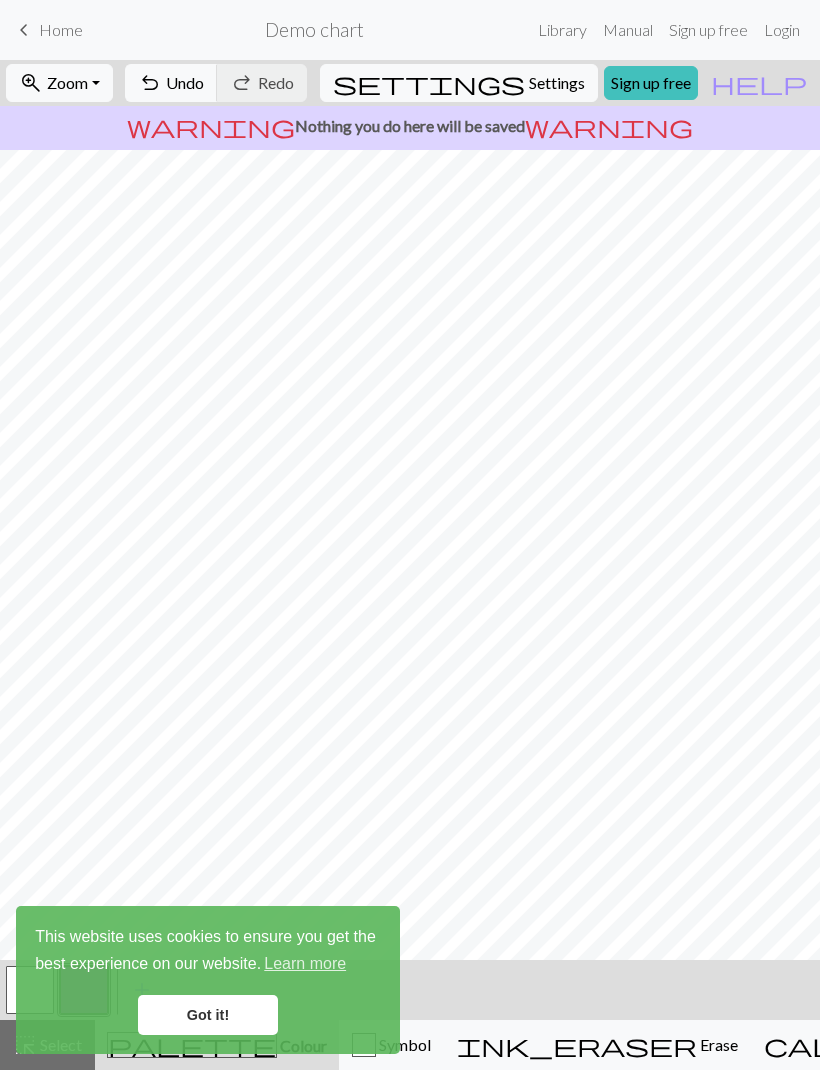 click on "Got it!" at bounding box center [208, 1015] 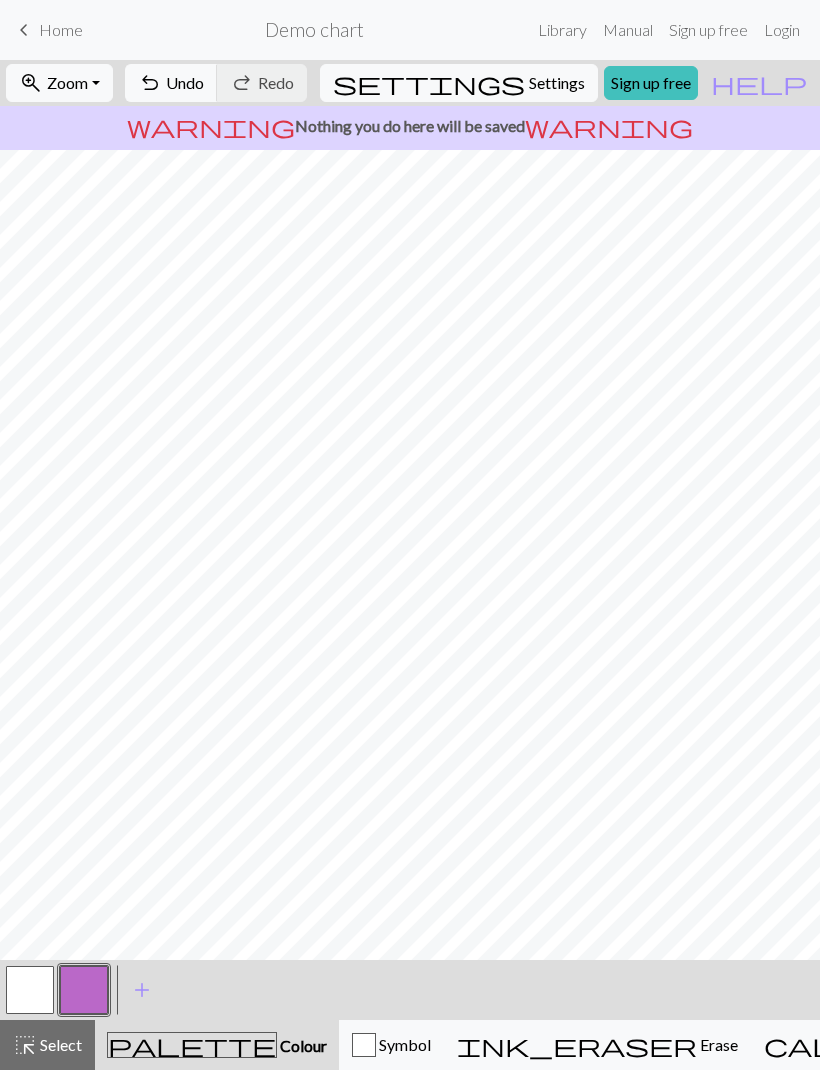 click at bounding box center (30, 990) 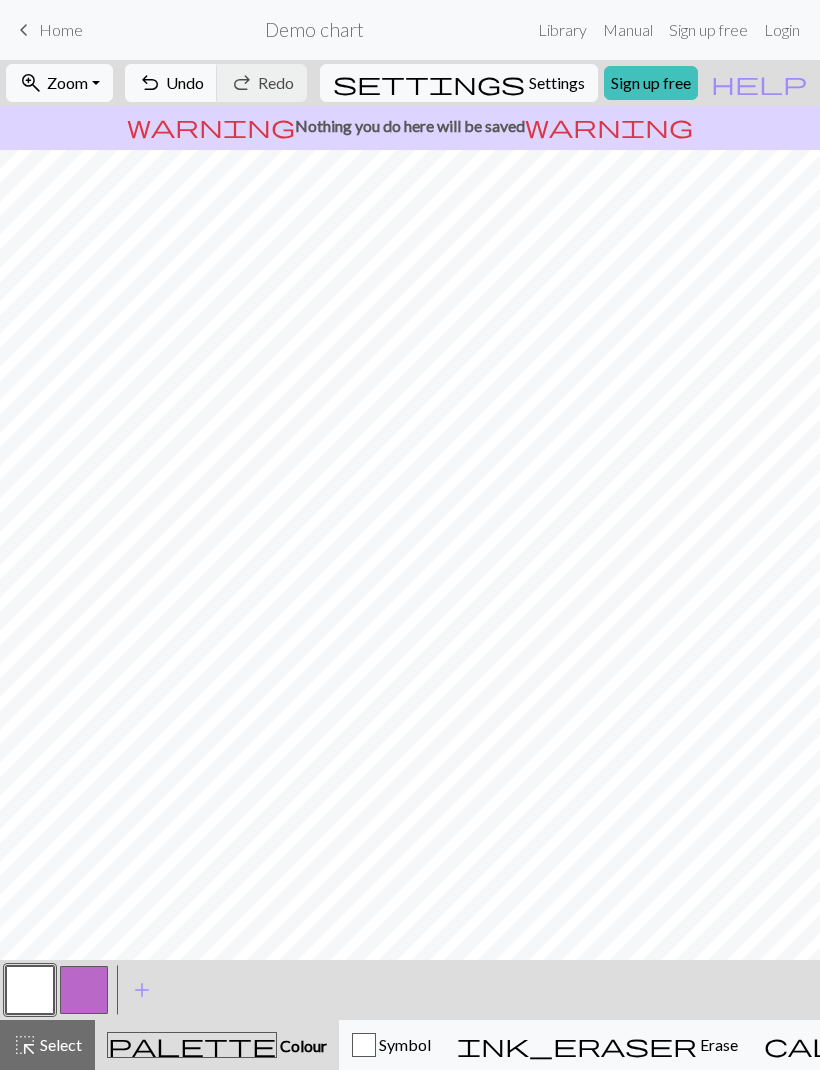 click on "ink_eraser" at bounding box center [577, 1045] 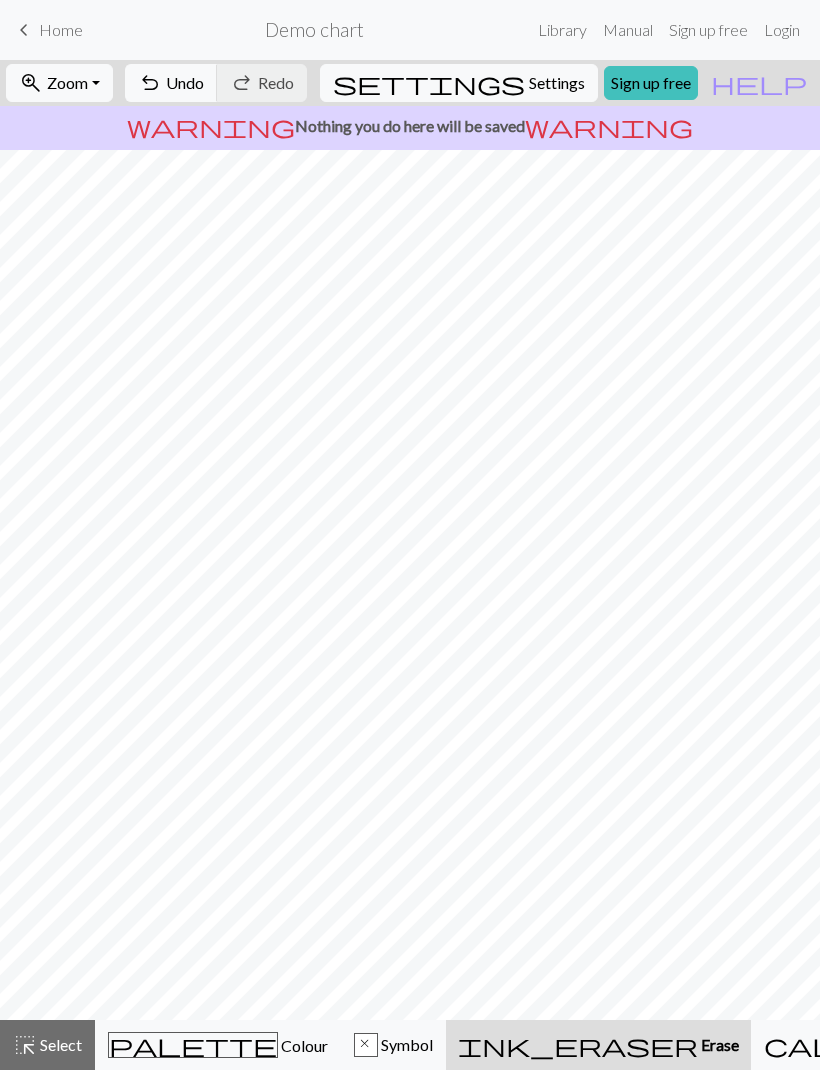 click on "Undo" at bounding box center (185, 82) 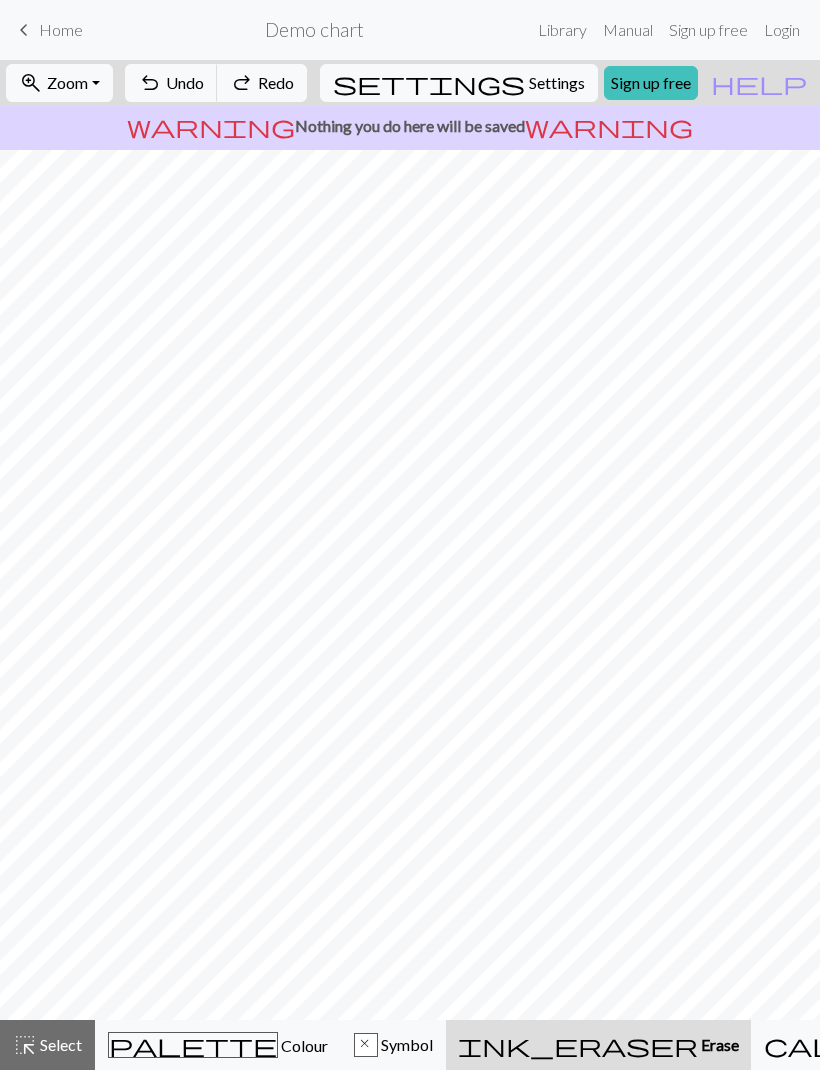 click on "Undo" at bounding box center [185, 82] 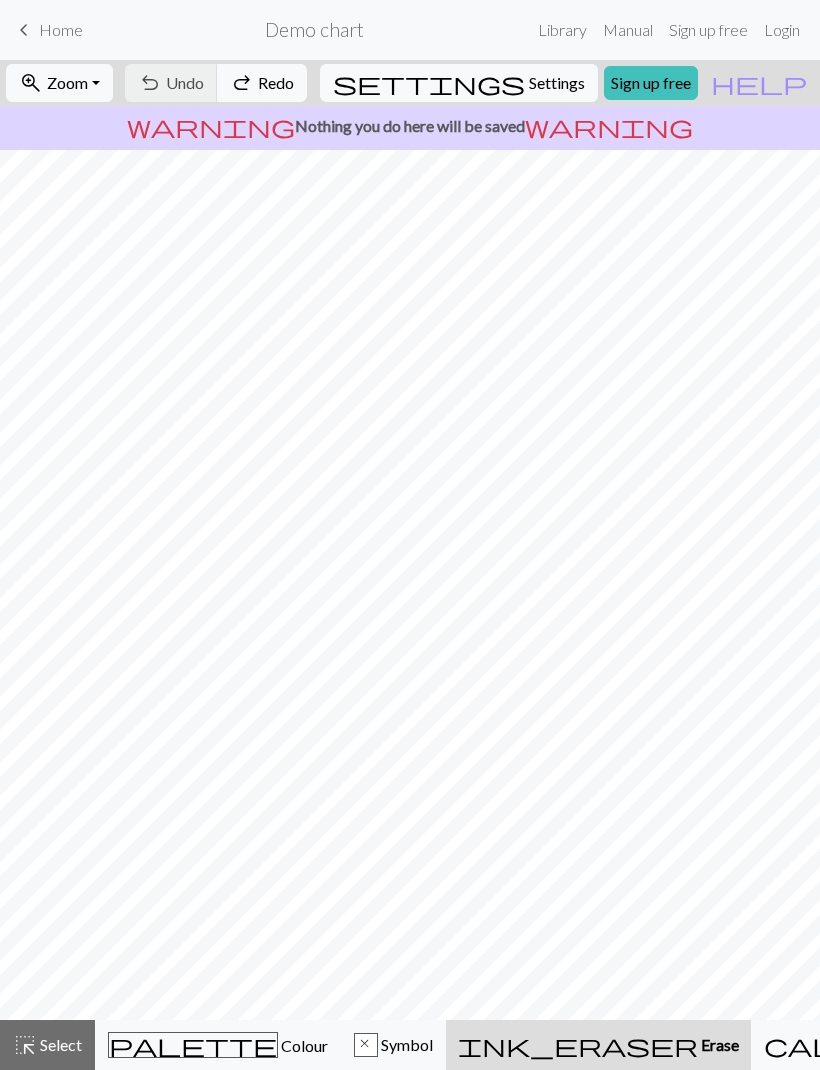 click on "undo Undo Undo redo Redo Redo" at bounding box center [216, 83] 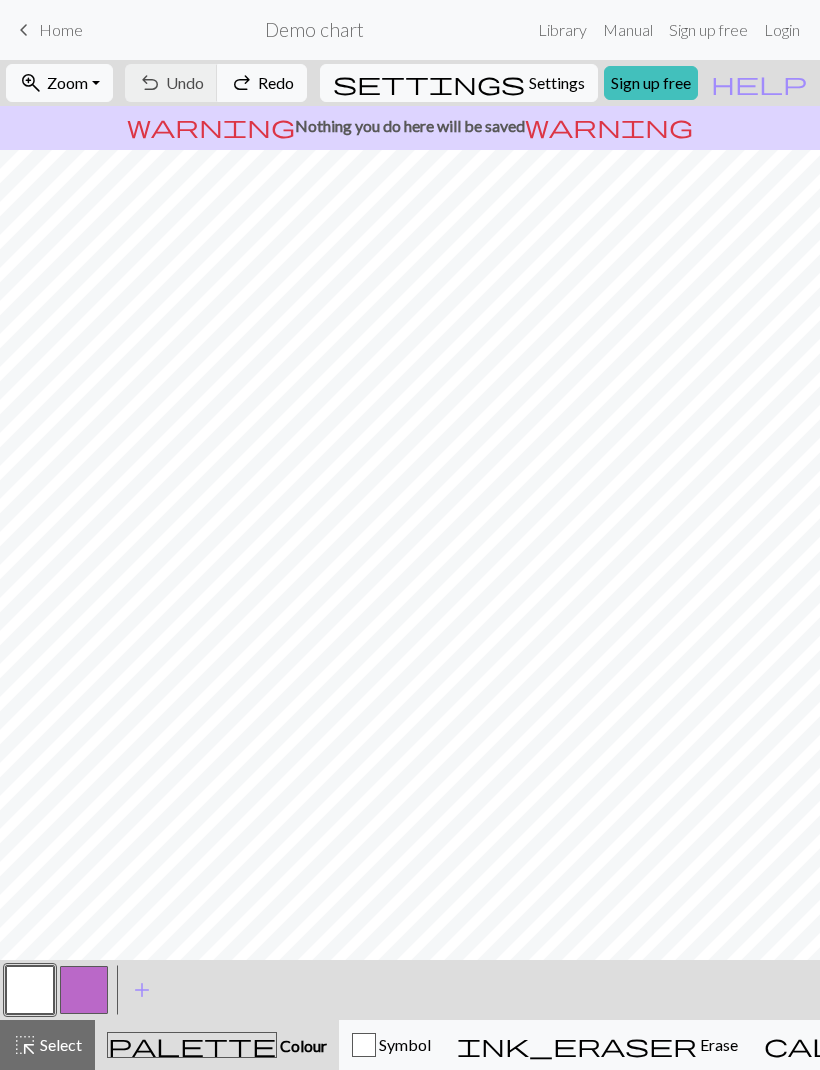 click at bounding box center (30, 990) 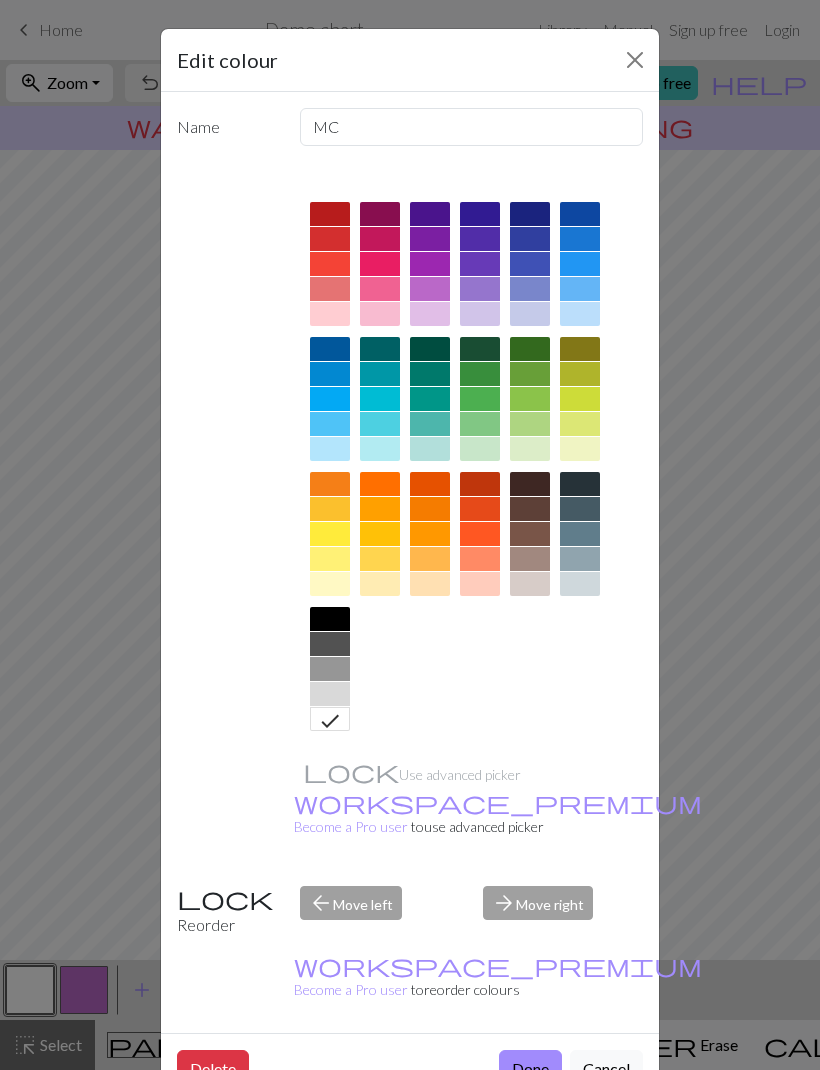 click 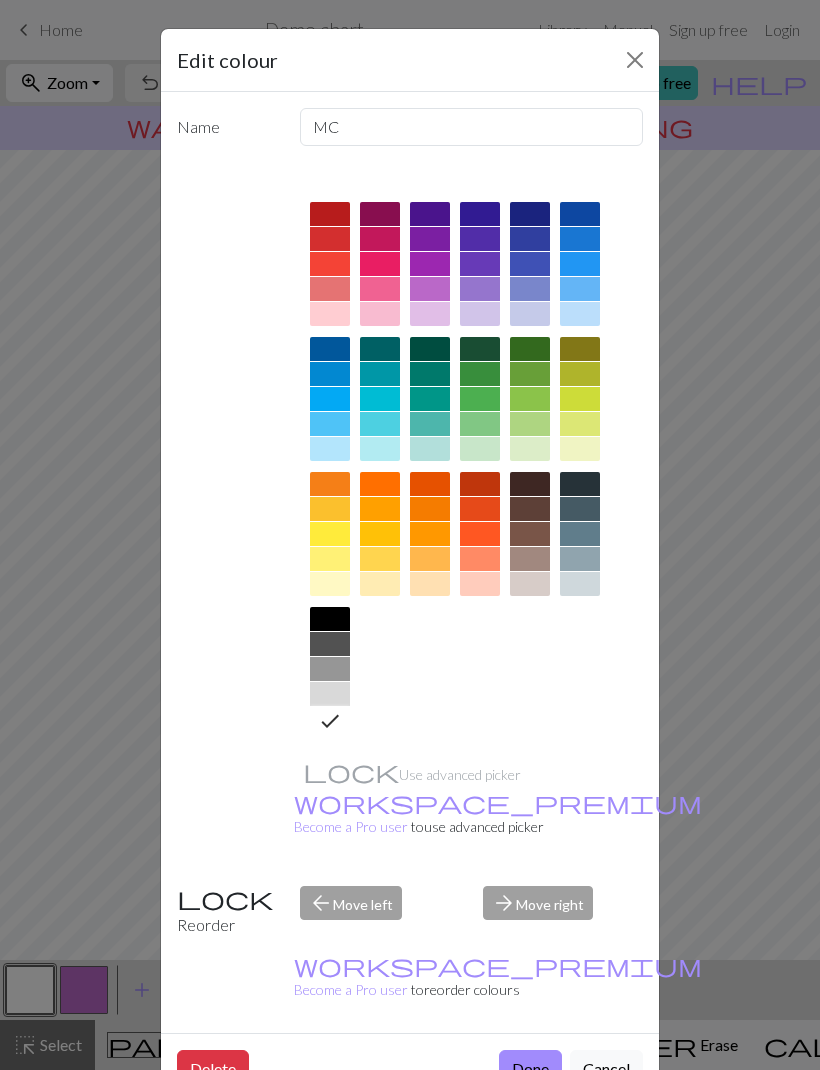 click on "Done" at bounding box center [530, 1069] 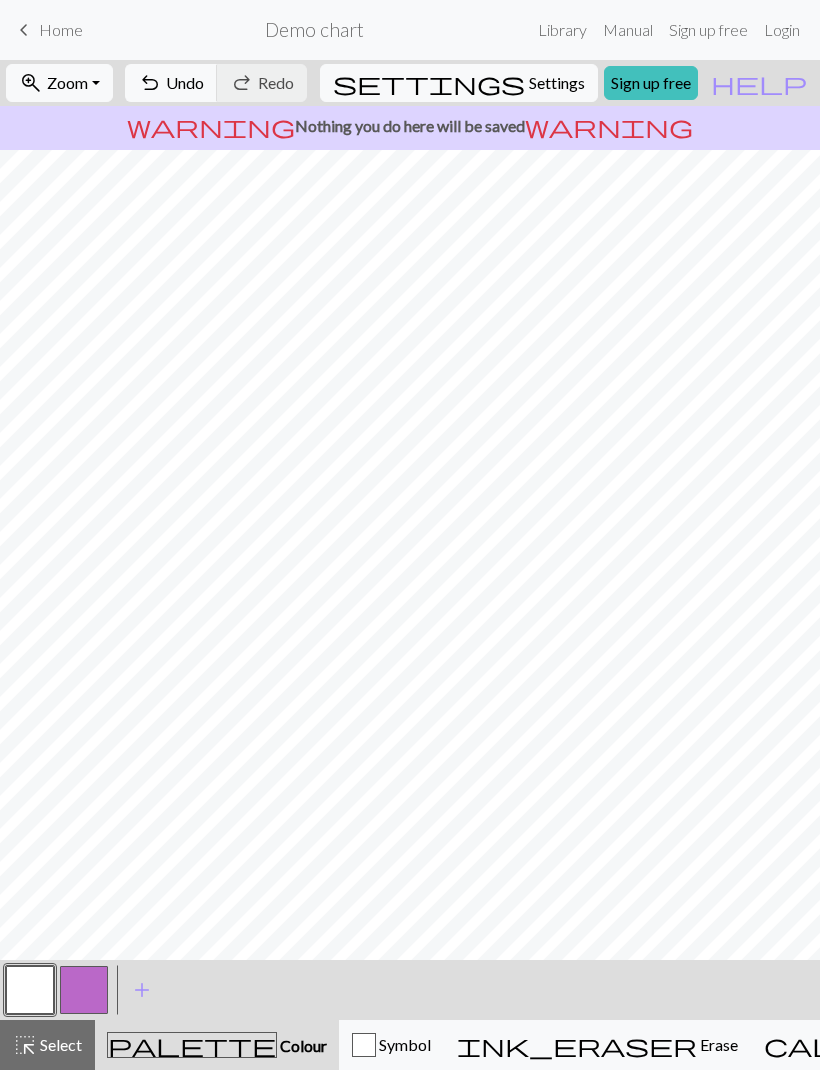 click on "palette" at bounding box center (192, 1045) 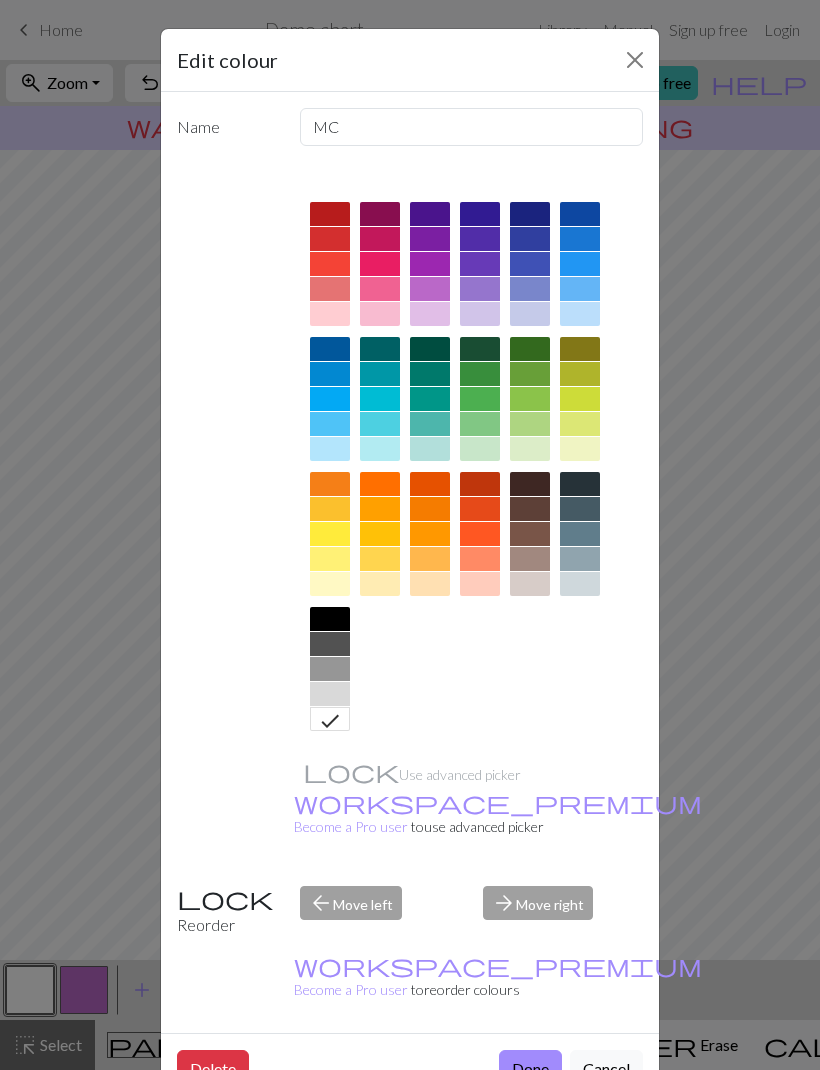 click on "Done" at bounding box center [530, 1069] 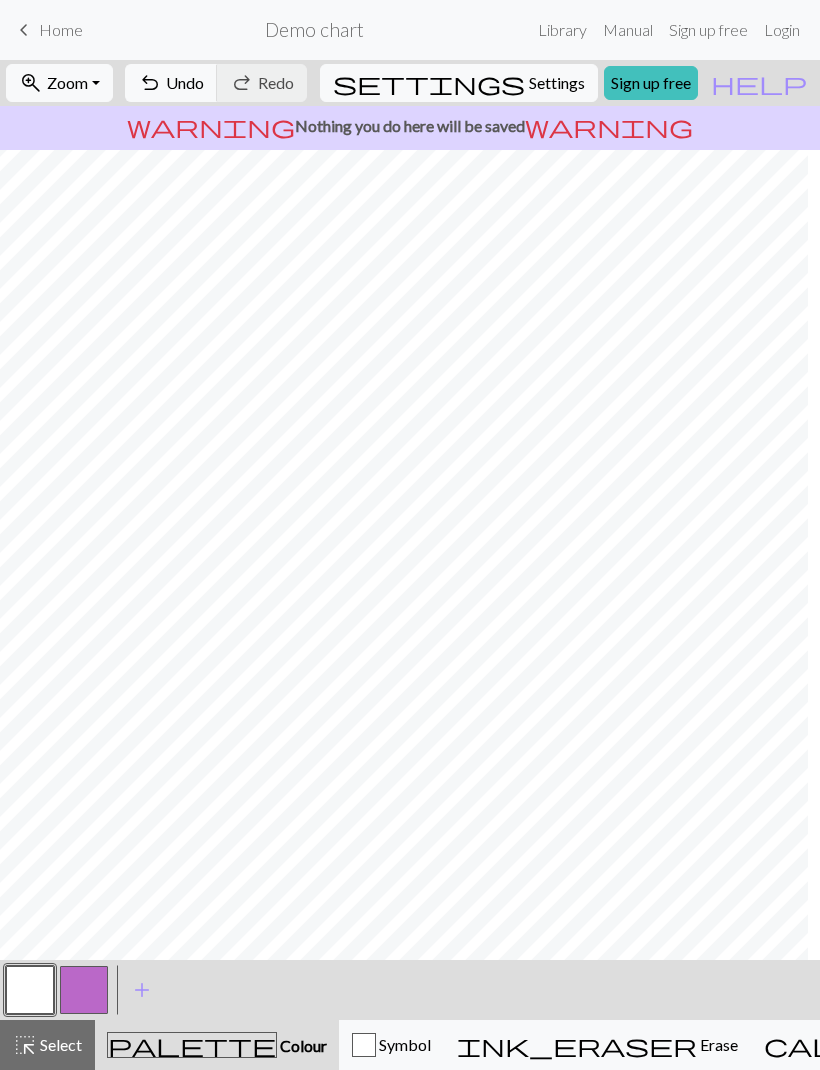 scroll, scrollTop: 0, scrollLeft: 0, axis: both 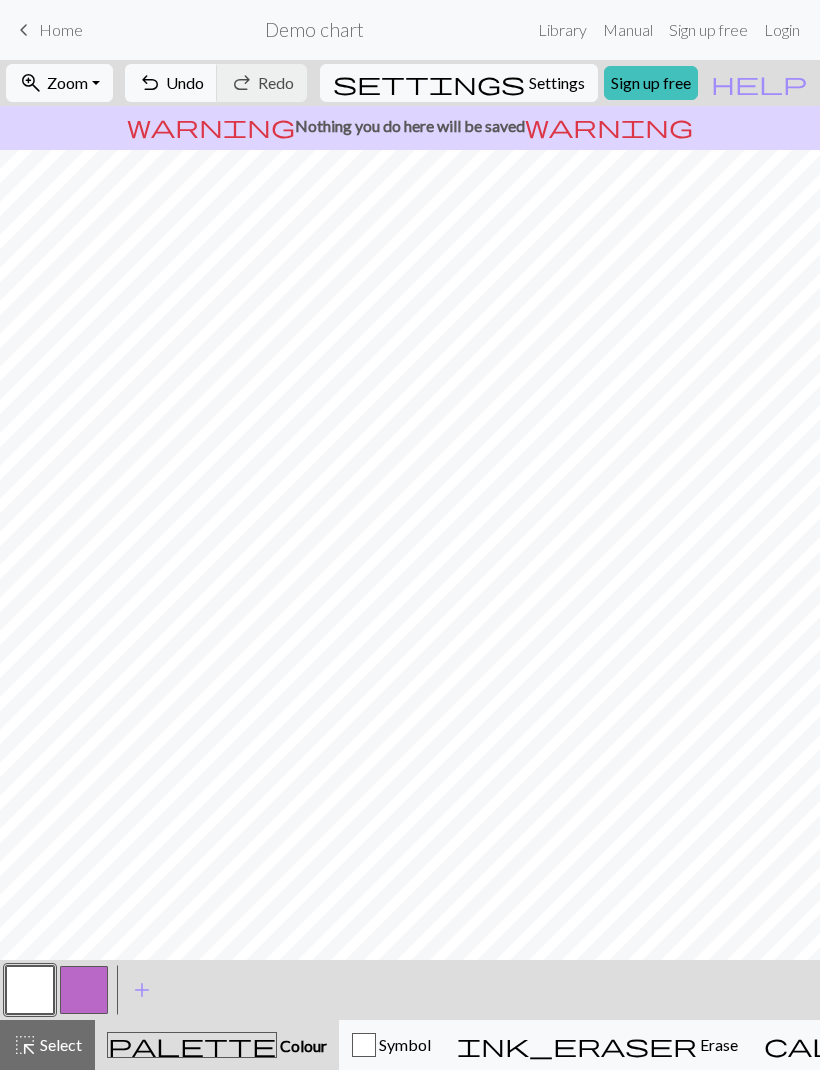 click on "settings" at bounding box center (429, 83) 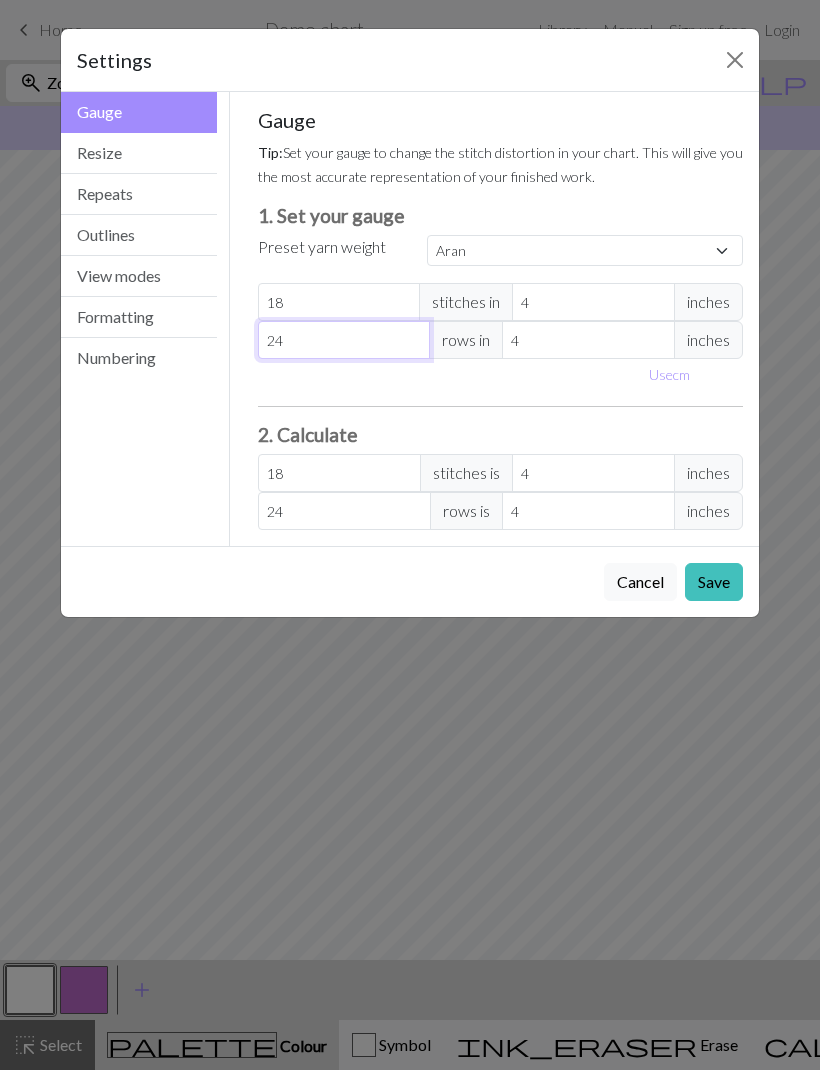 type on ".24" 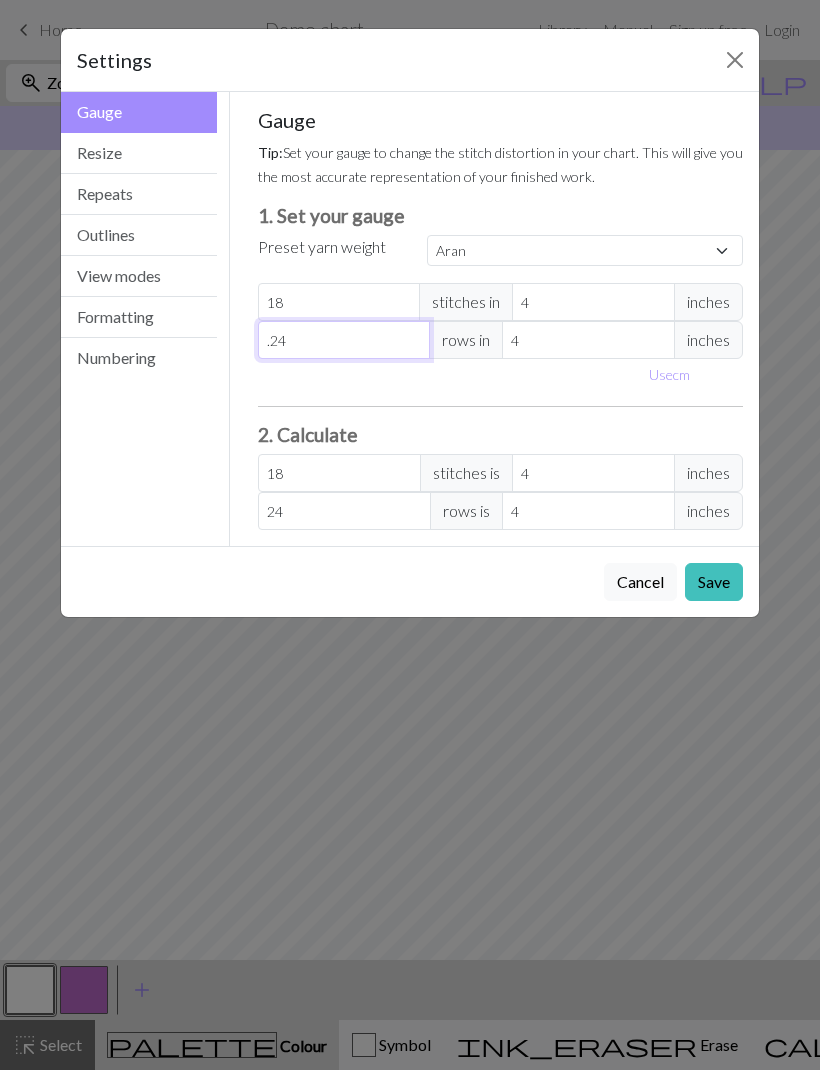 type 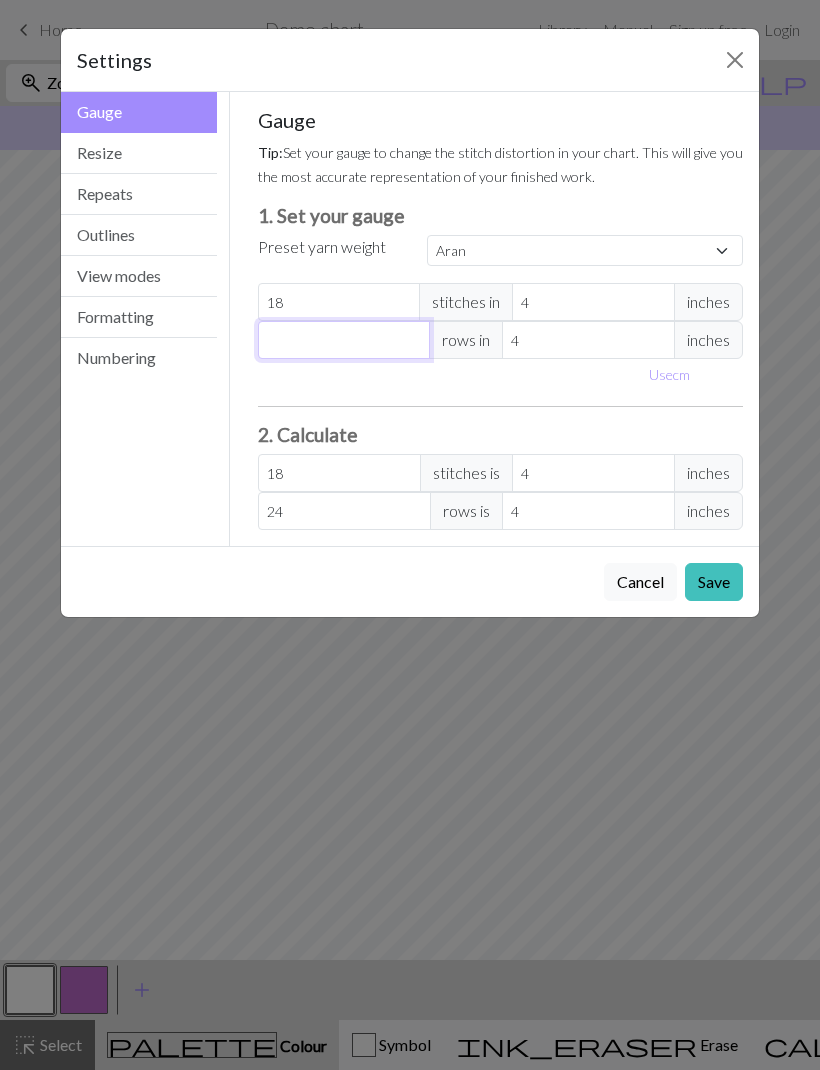 select on "custom" 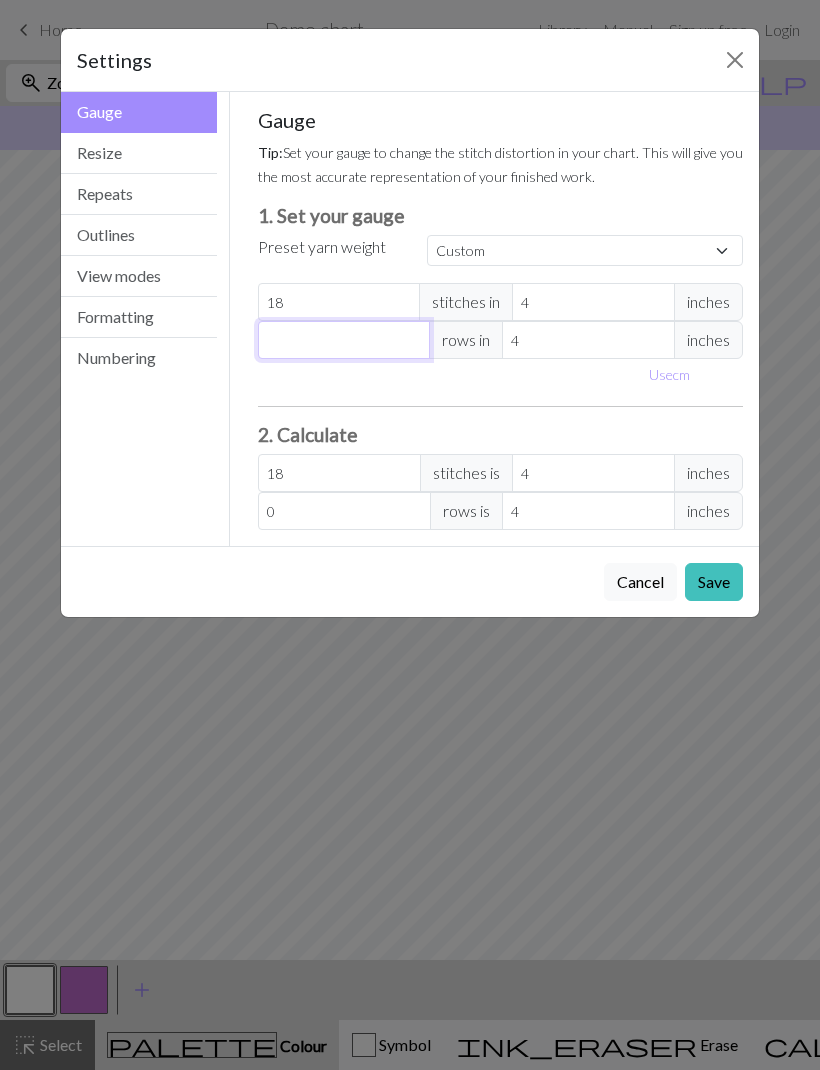 click at bounding box center [344, 340] 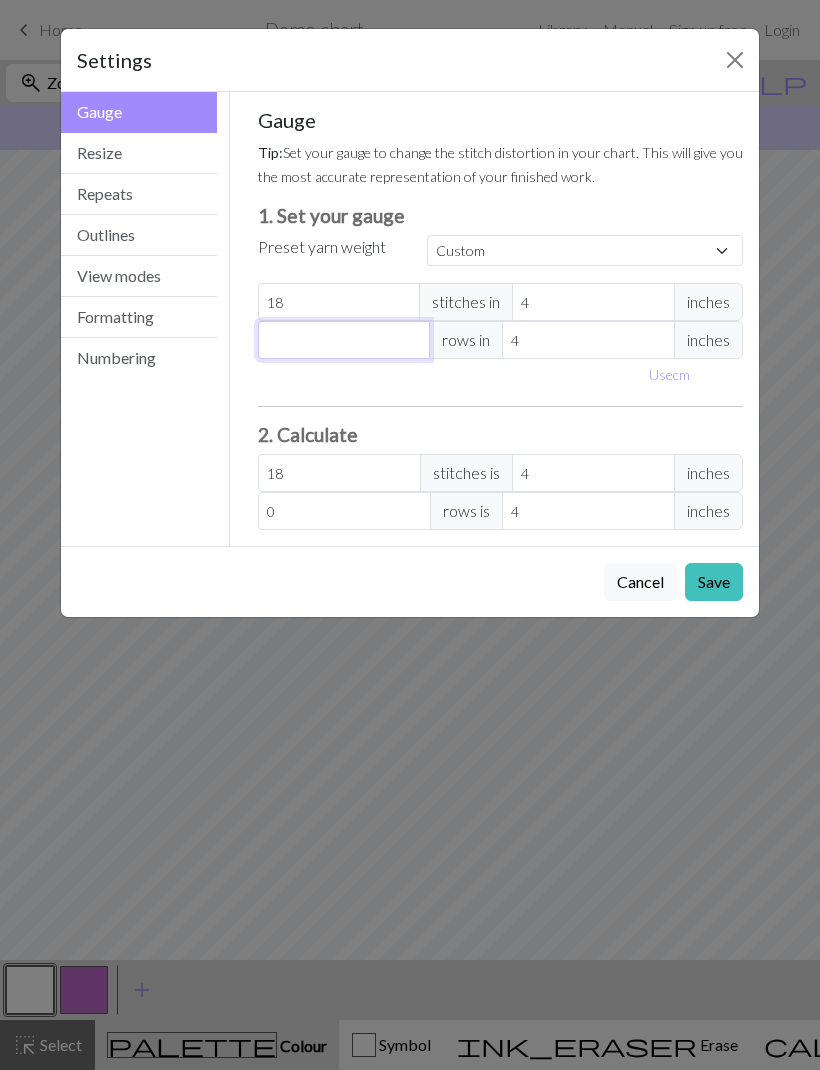 type on ".3" 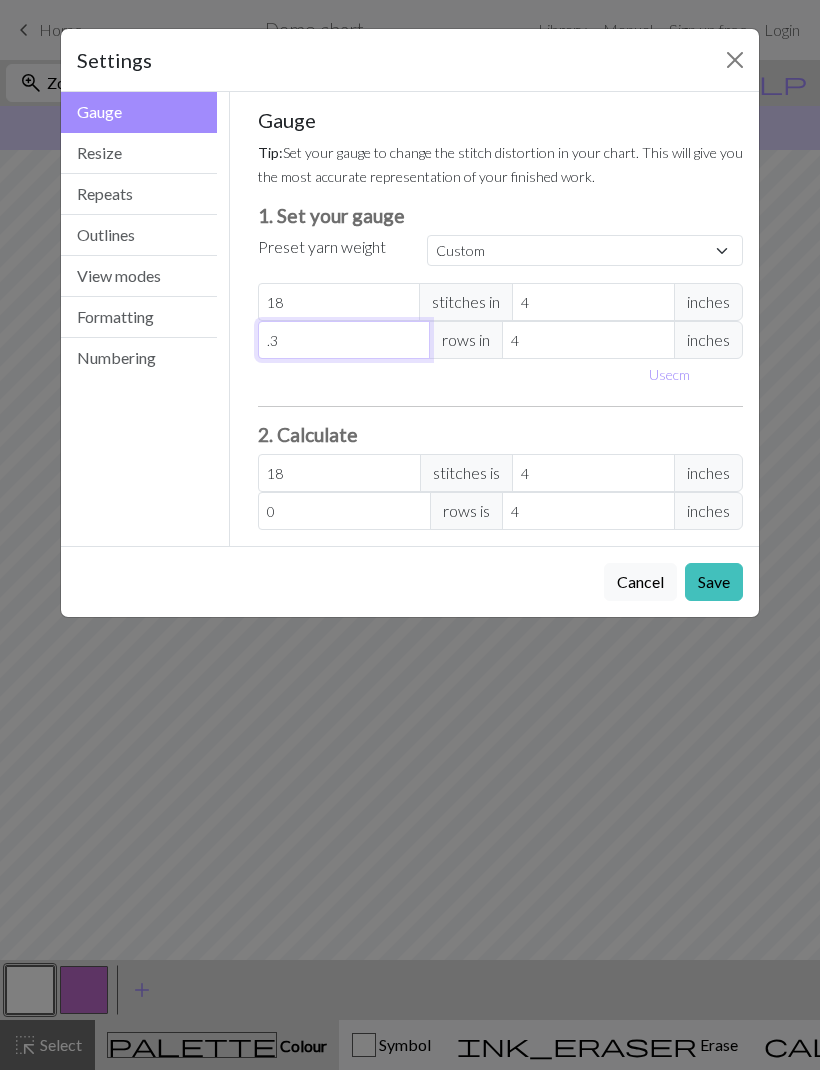 type on "0.3" 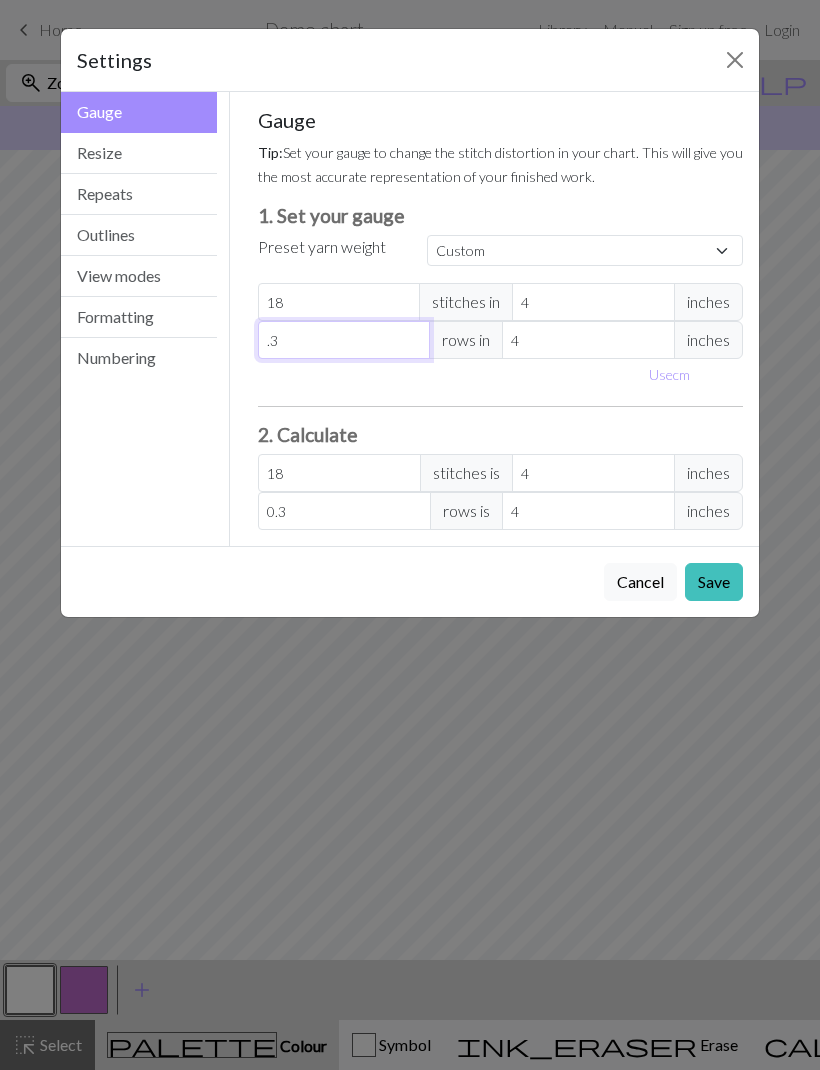 type on ".35" 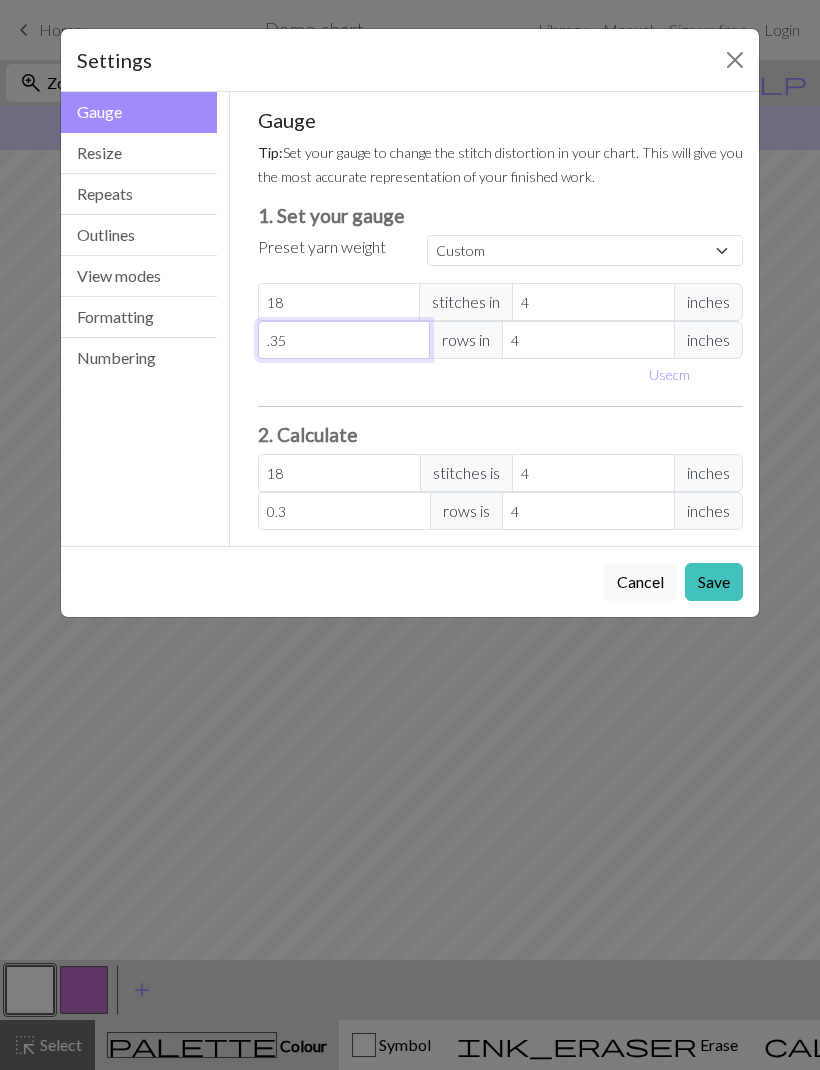 type on "0.35" 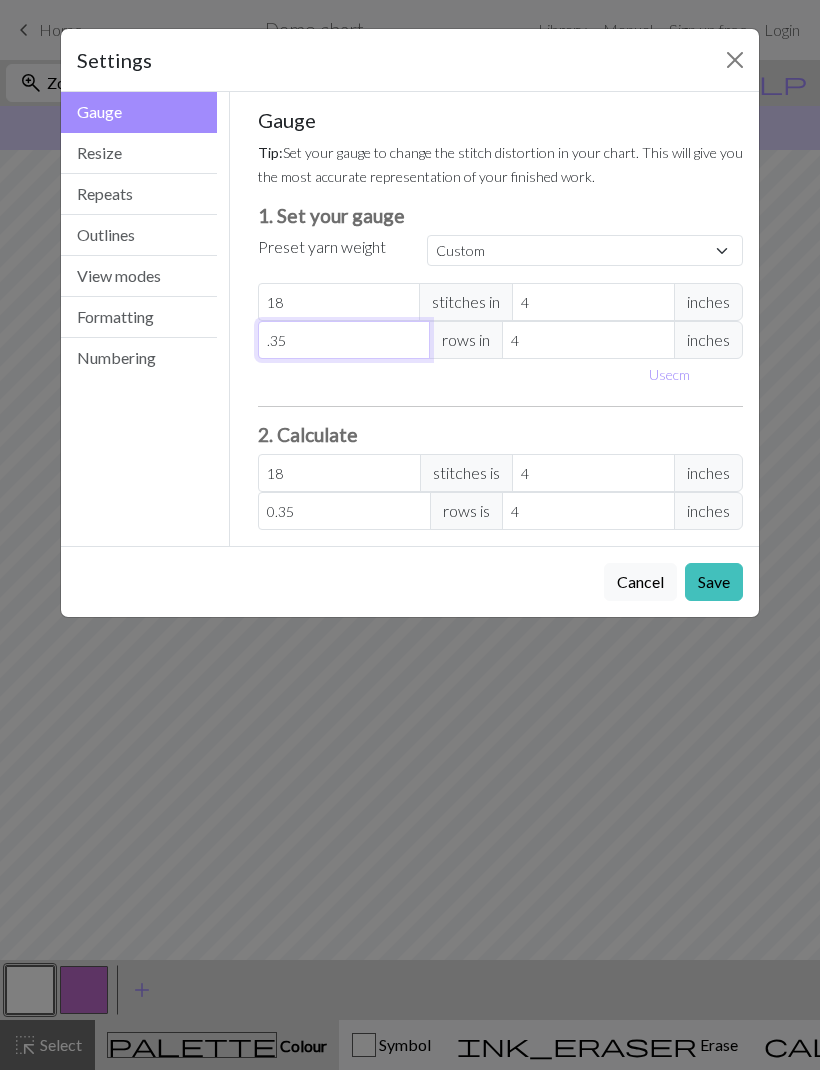type on ".3" 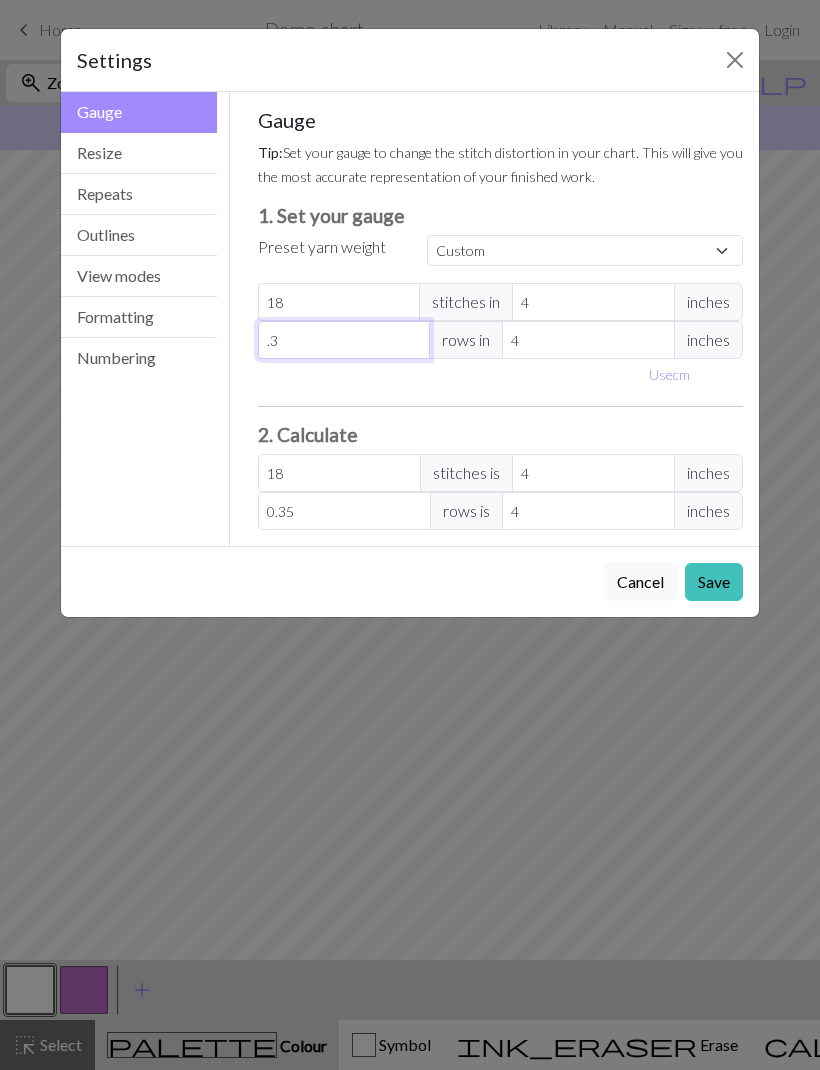 type on "0.3" 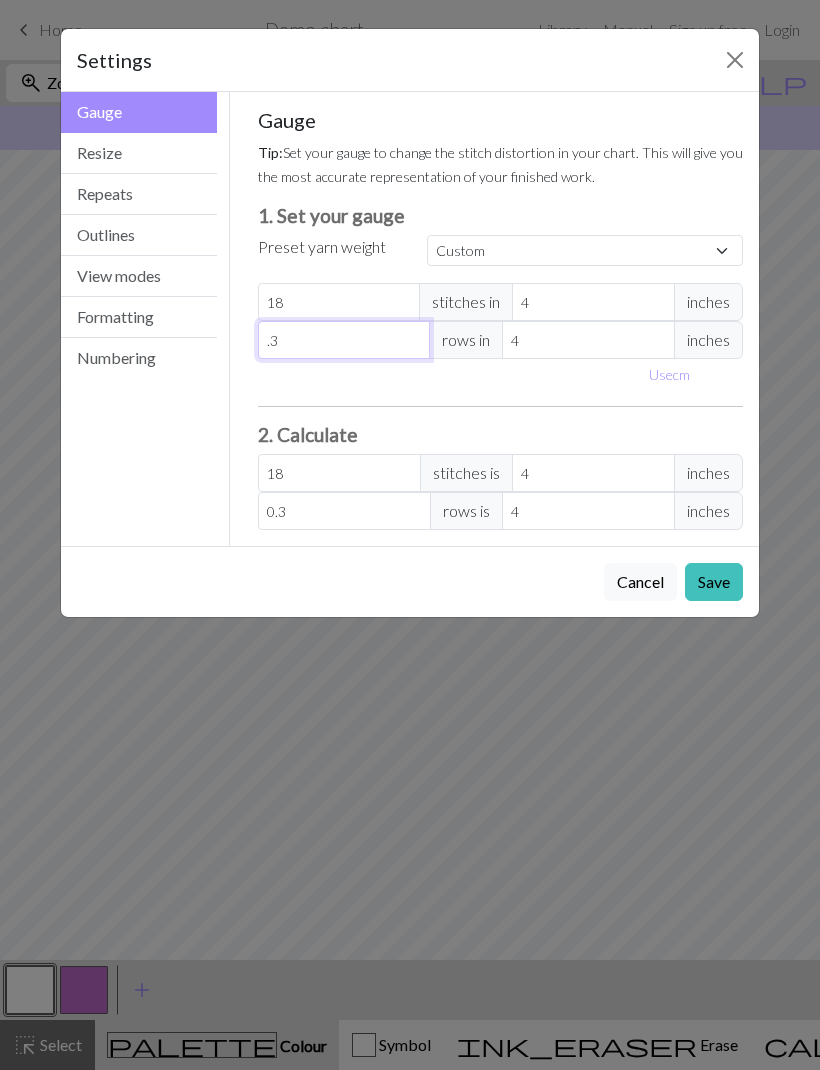 type 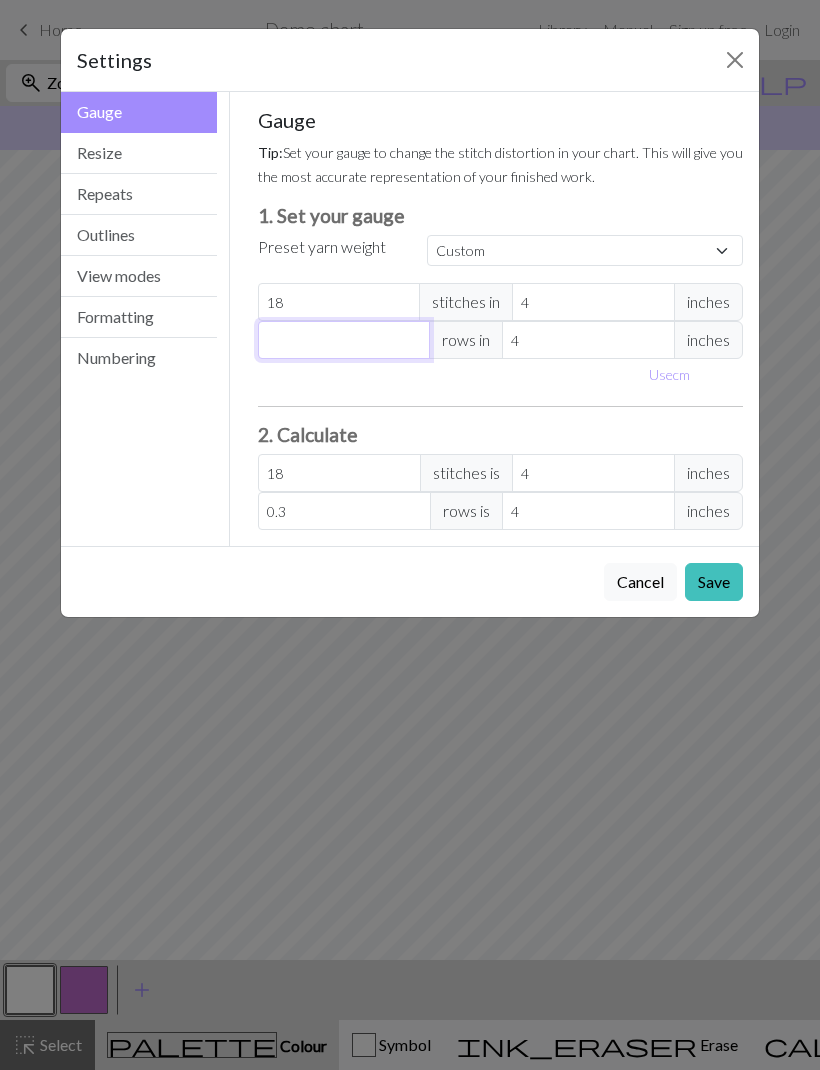type on "0" 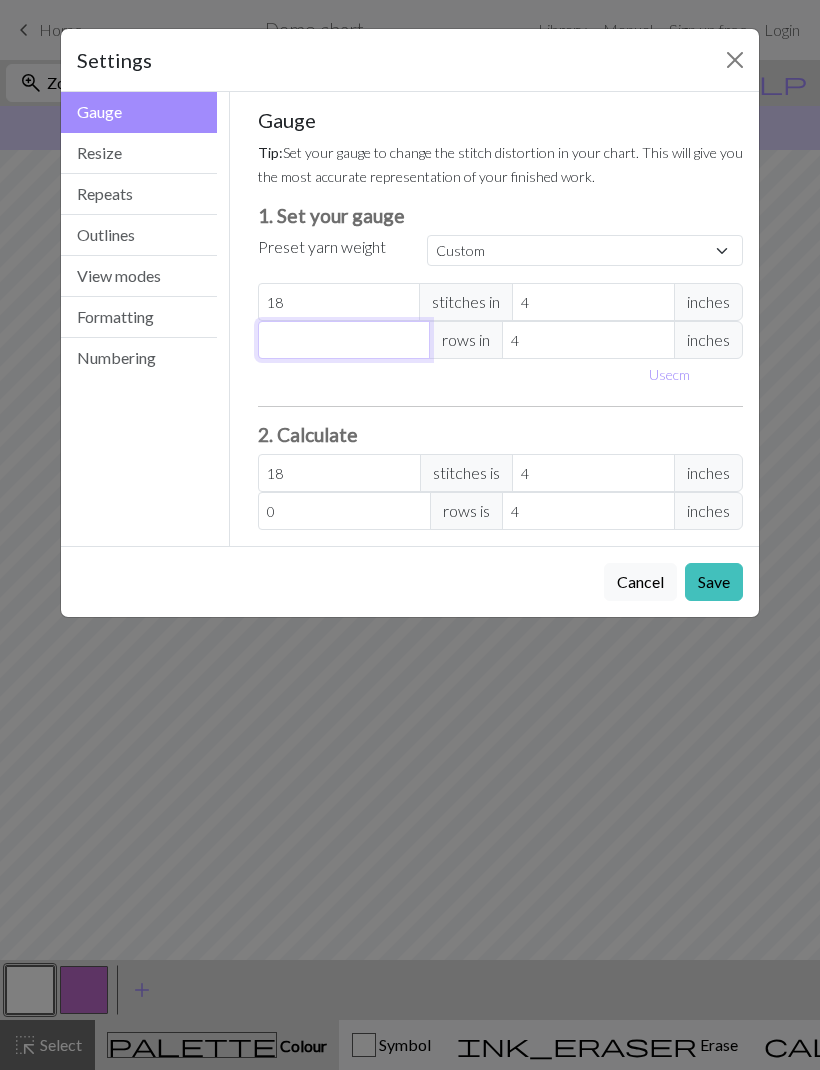 type on "3" 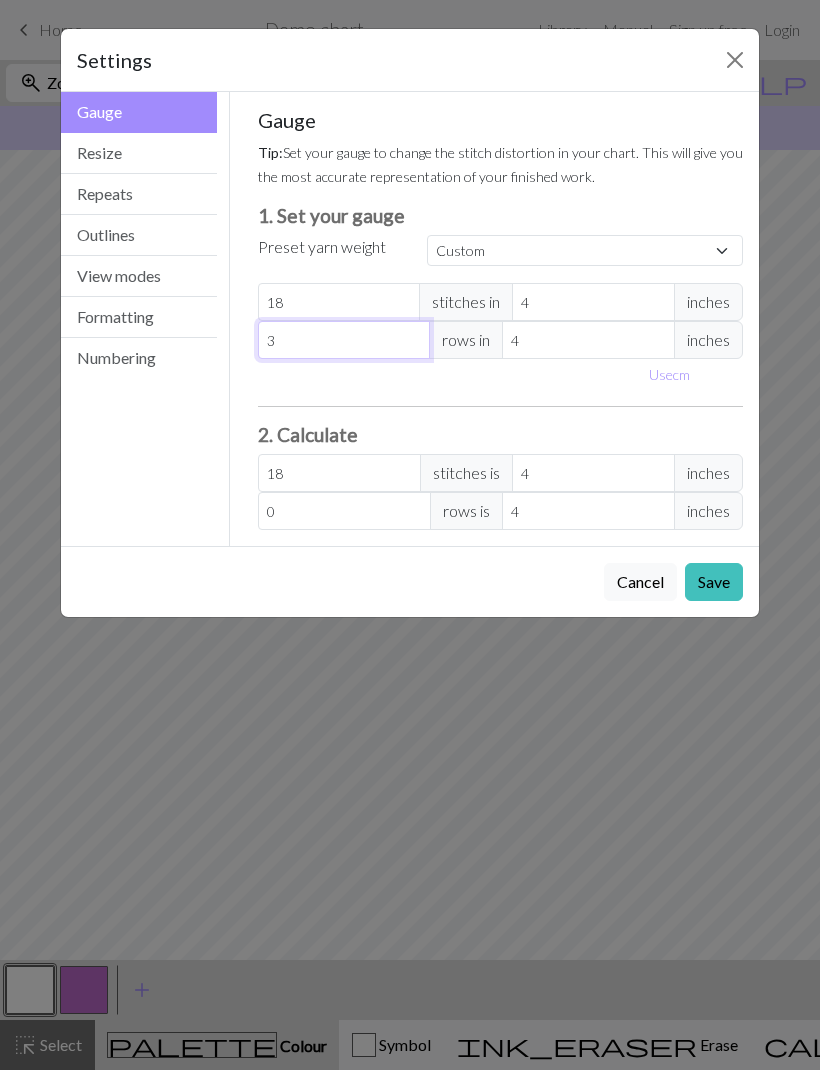 type on "3" 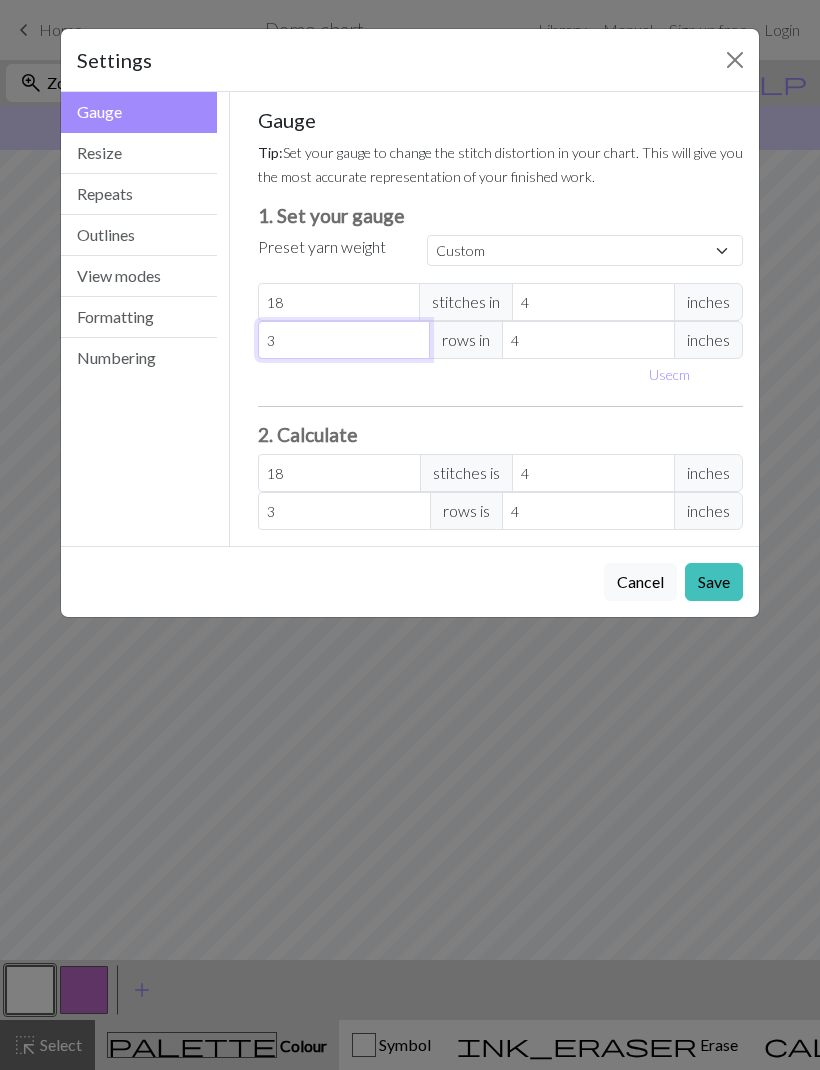 type on "34" 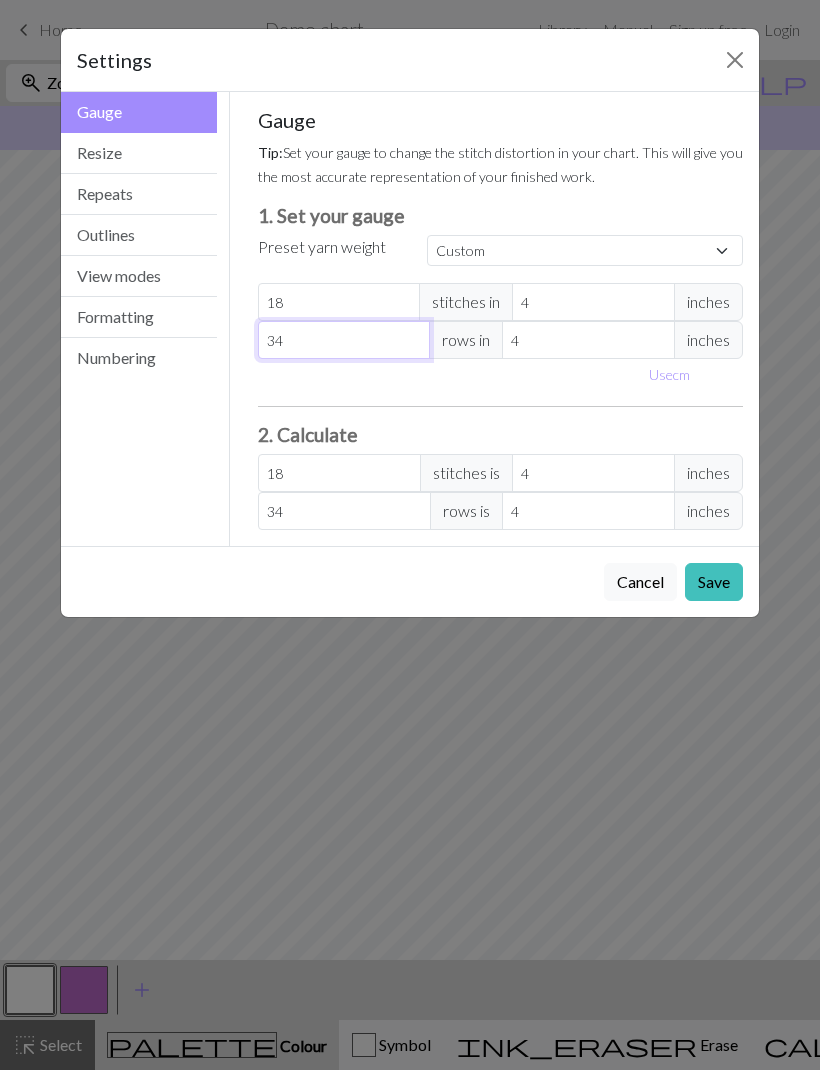 type on "3" 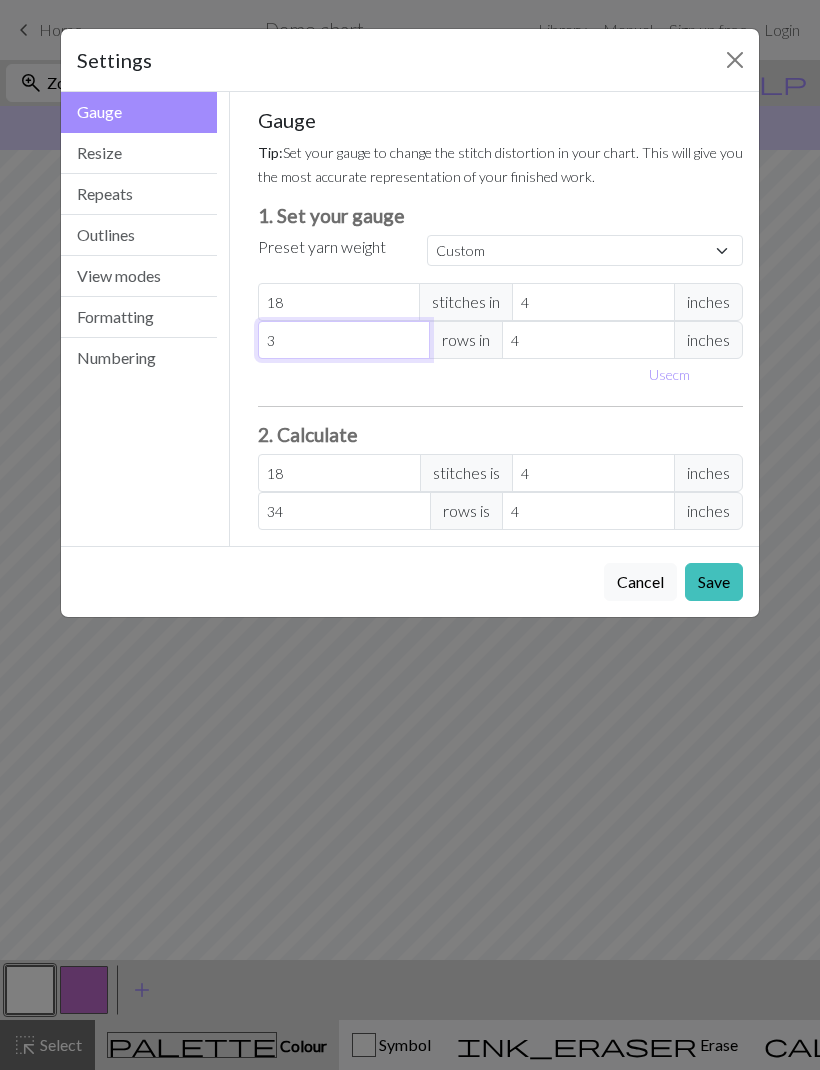 type on "3" 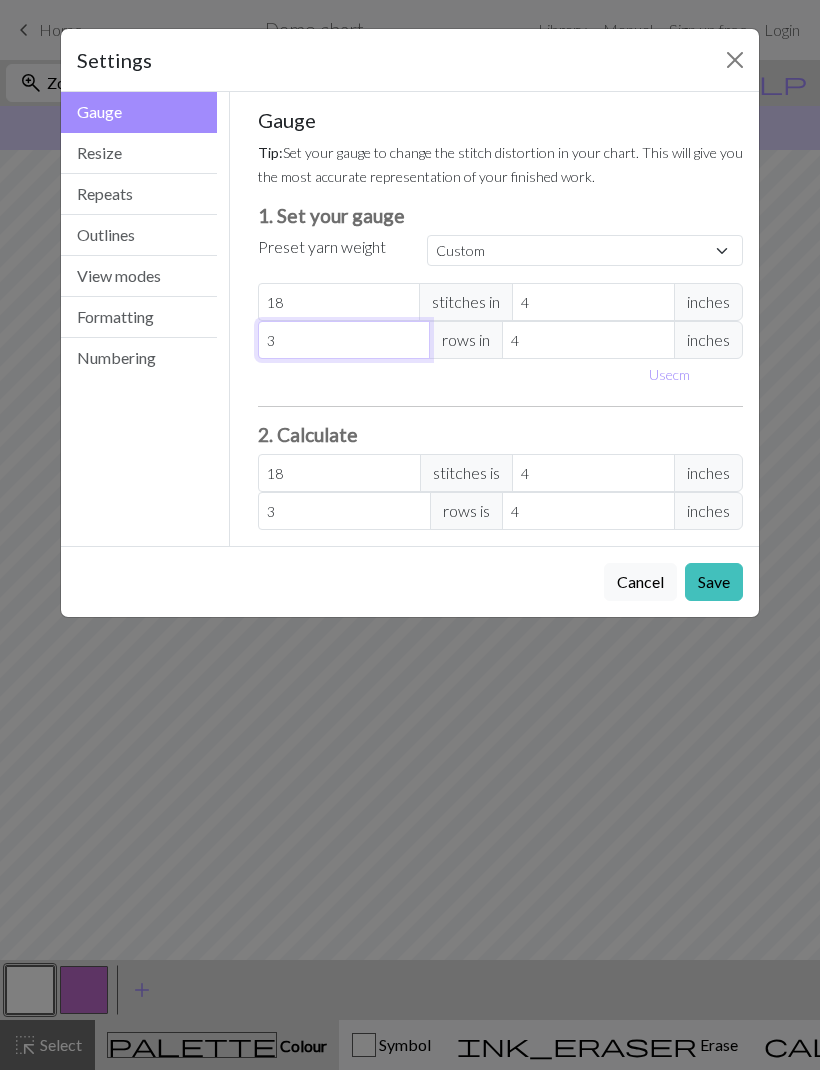 type on "35" 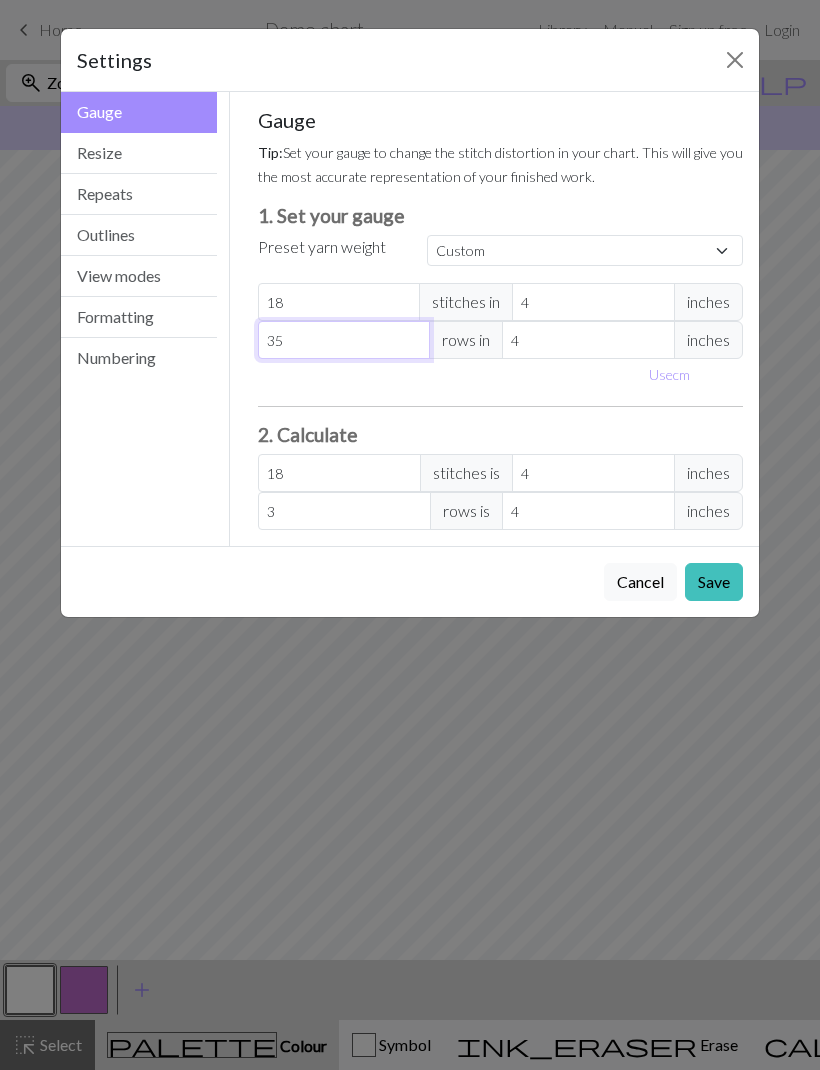 type on "35" 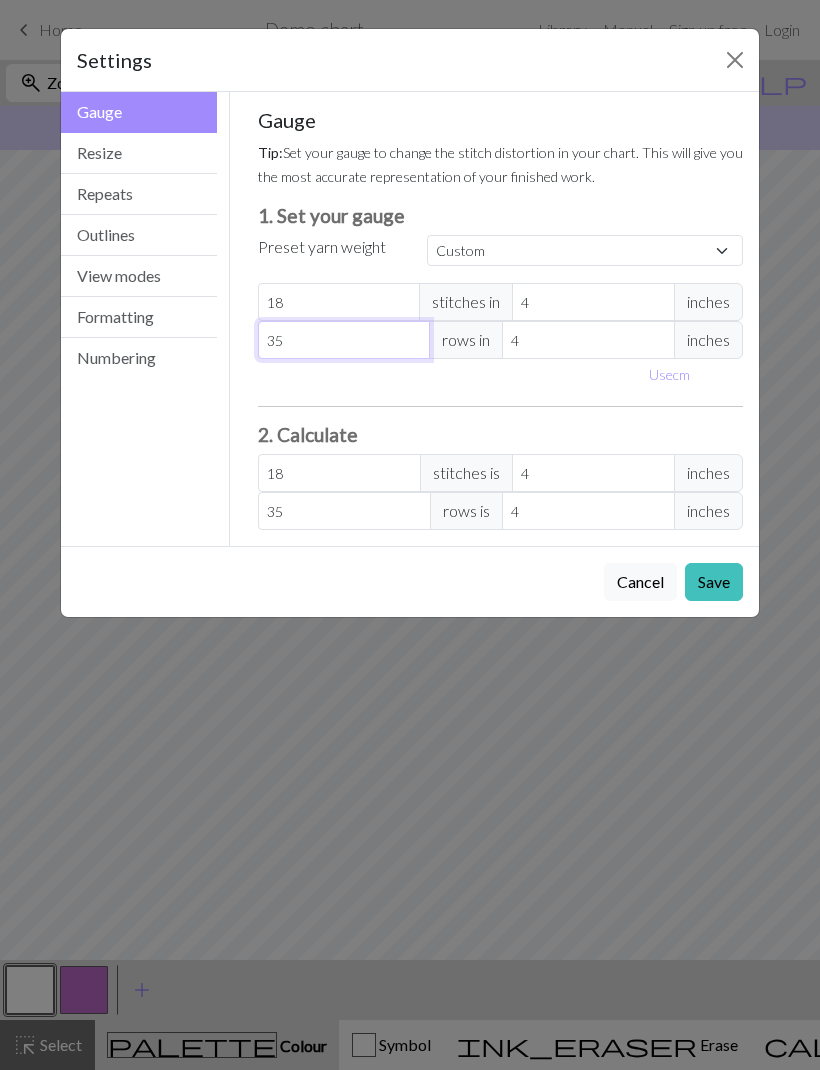 type on "35" 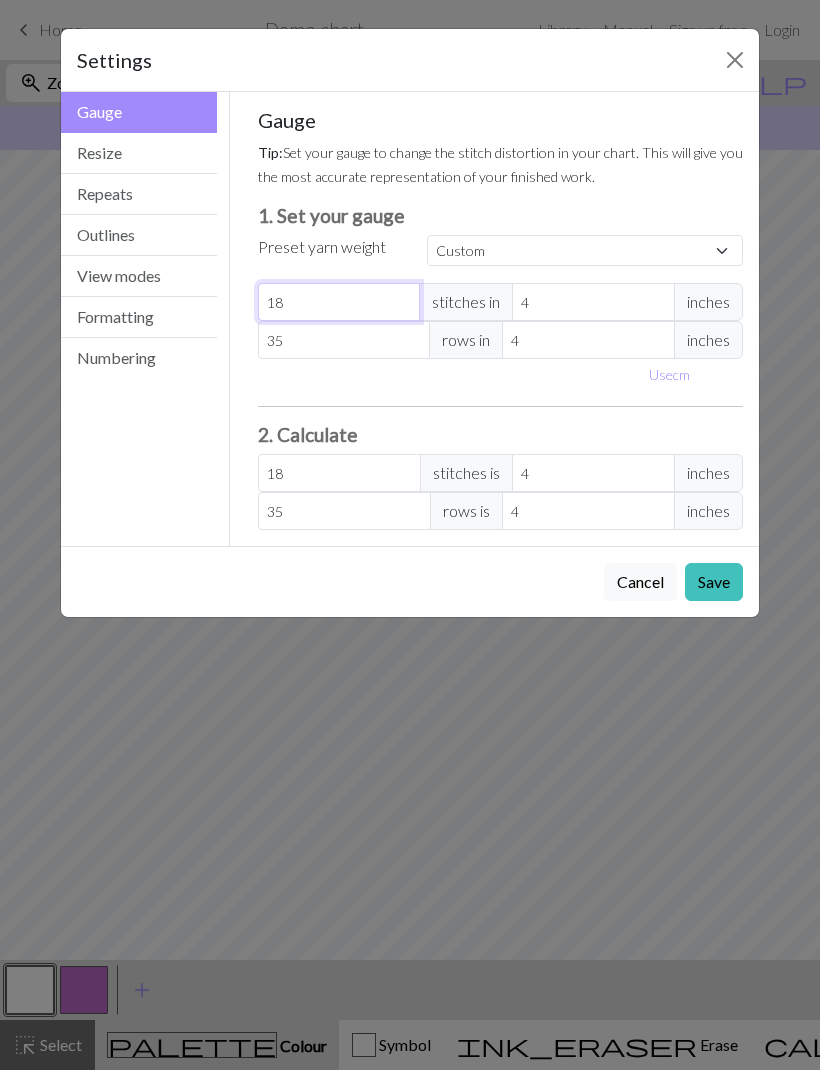 click on "18" at bounding box center (339, 302) 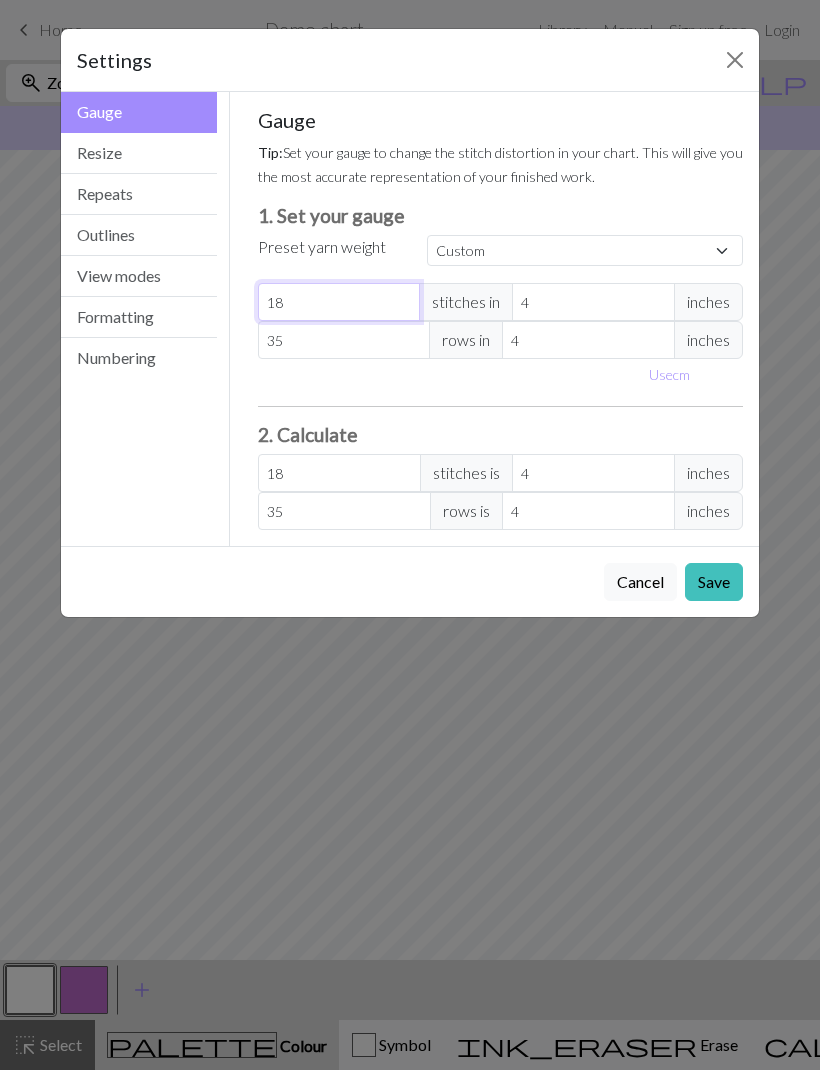type on "1" 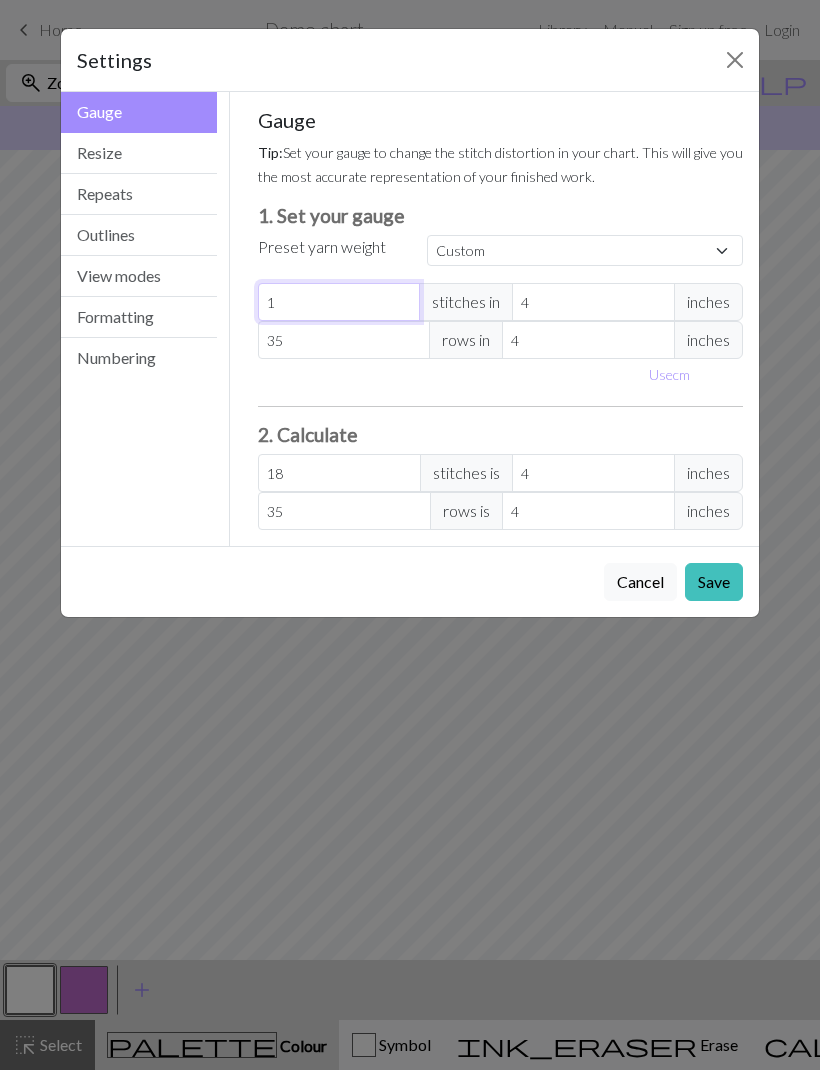 type on "1" 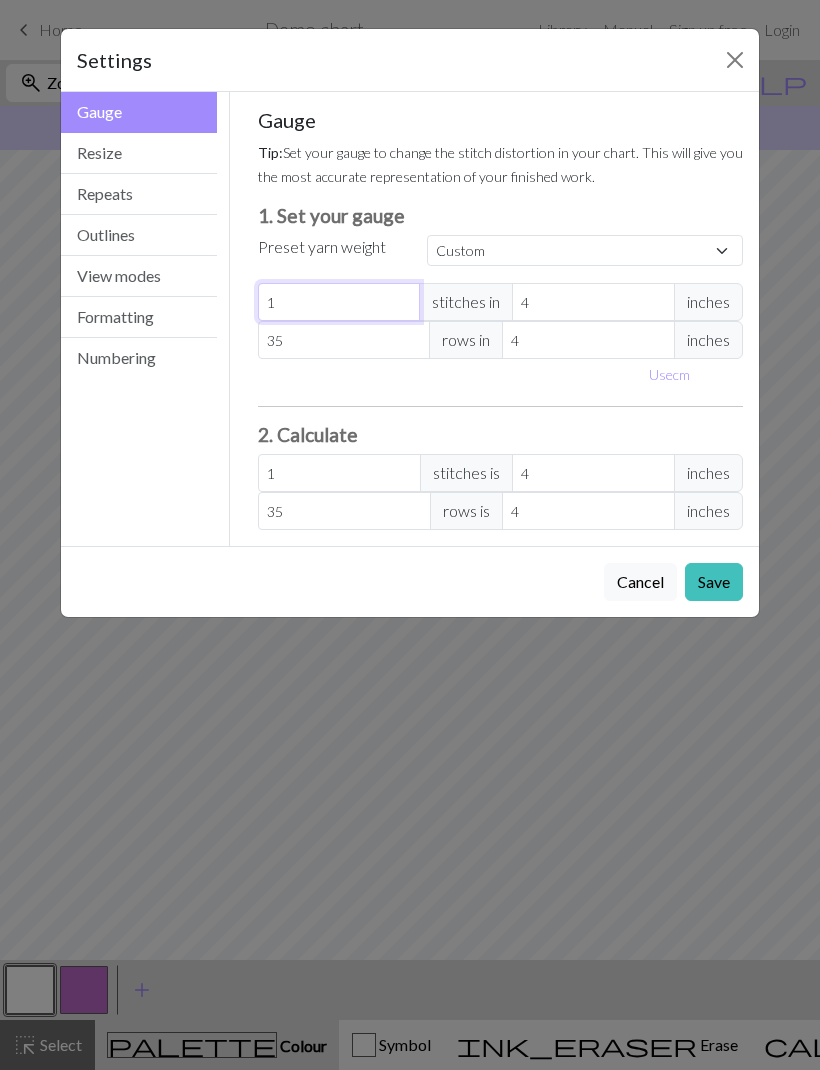 type 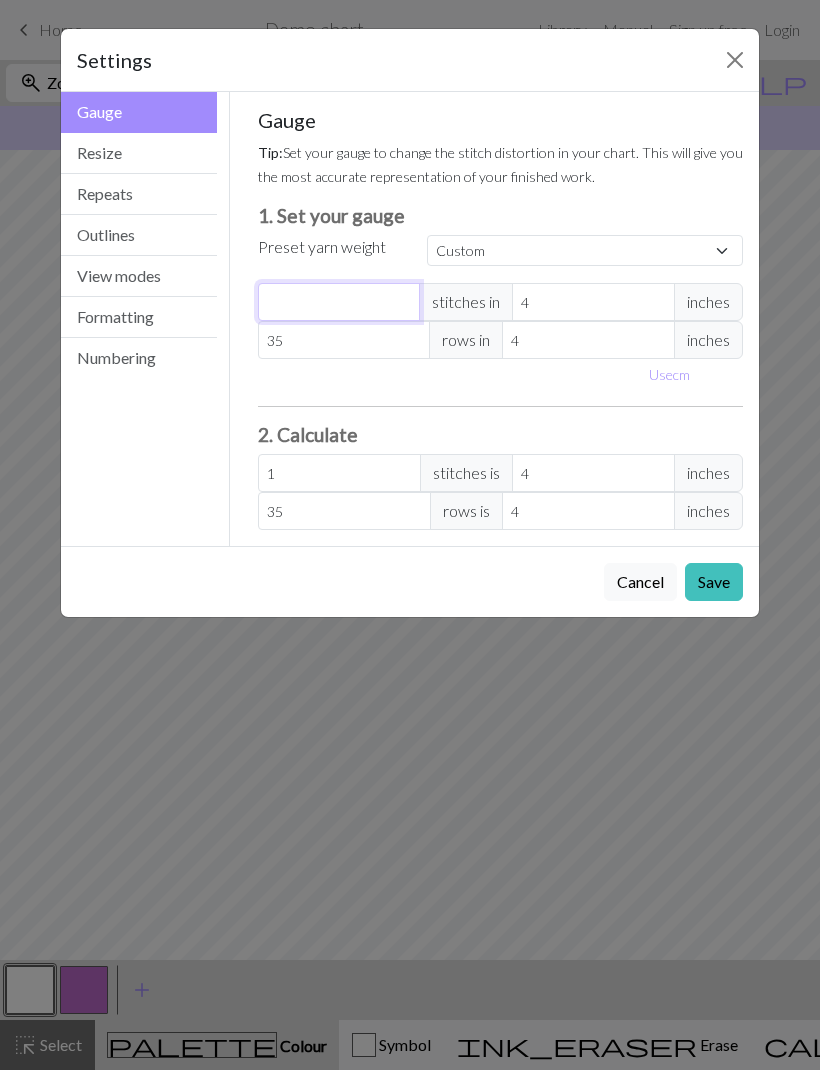 type on "0" 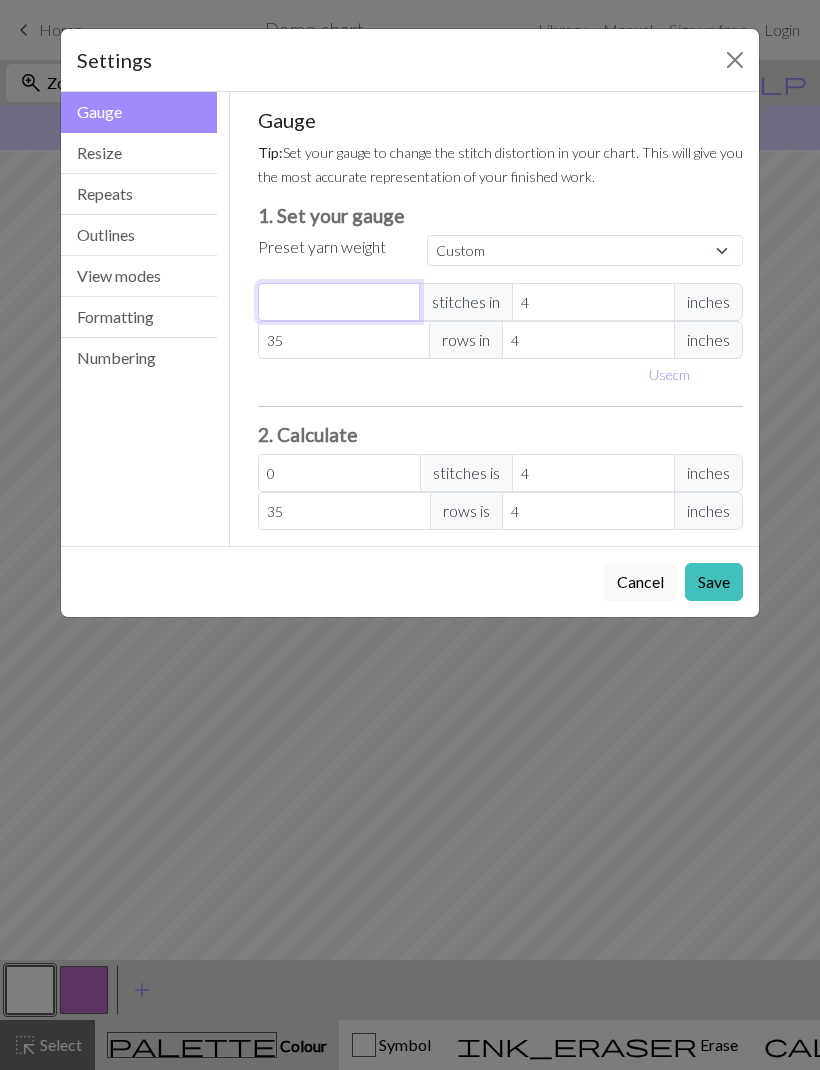 type on "2" 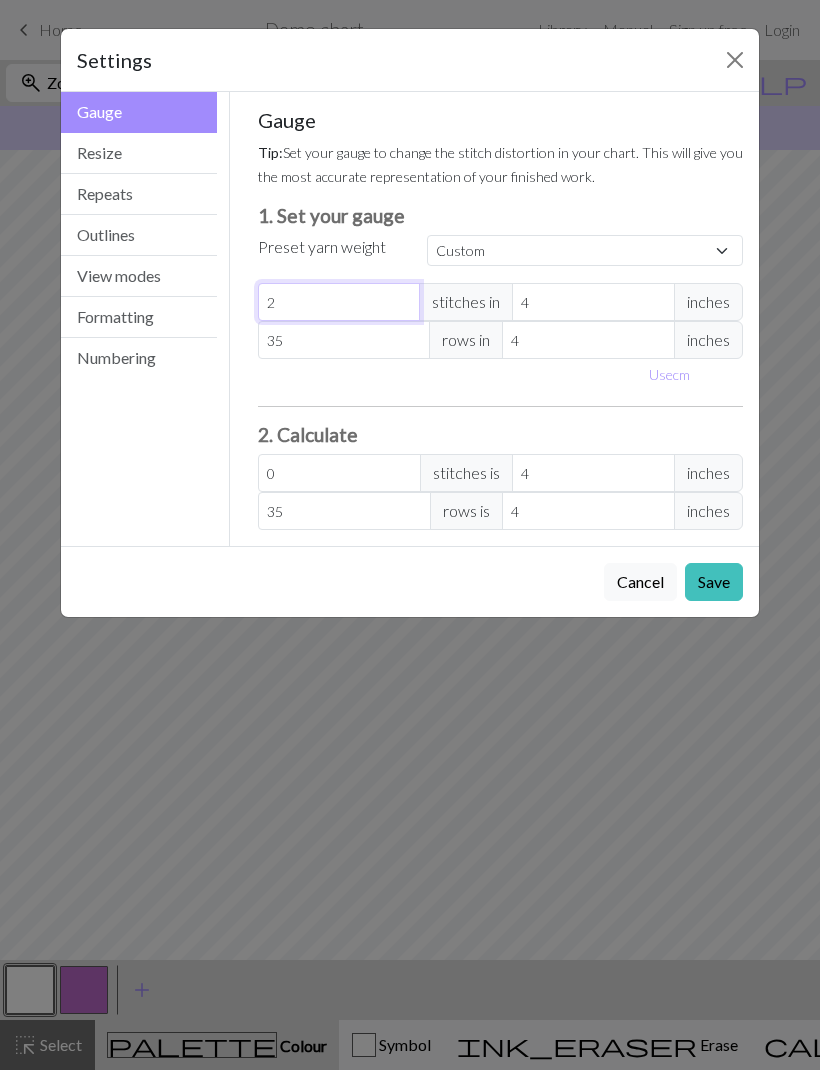 type on "2" 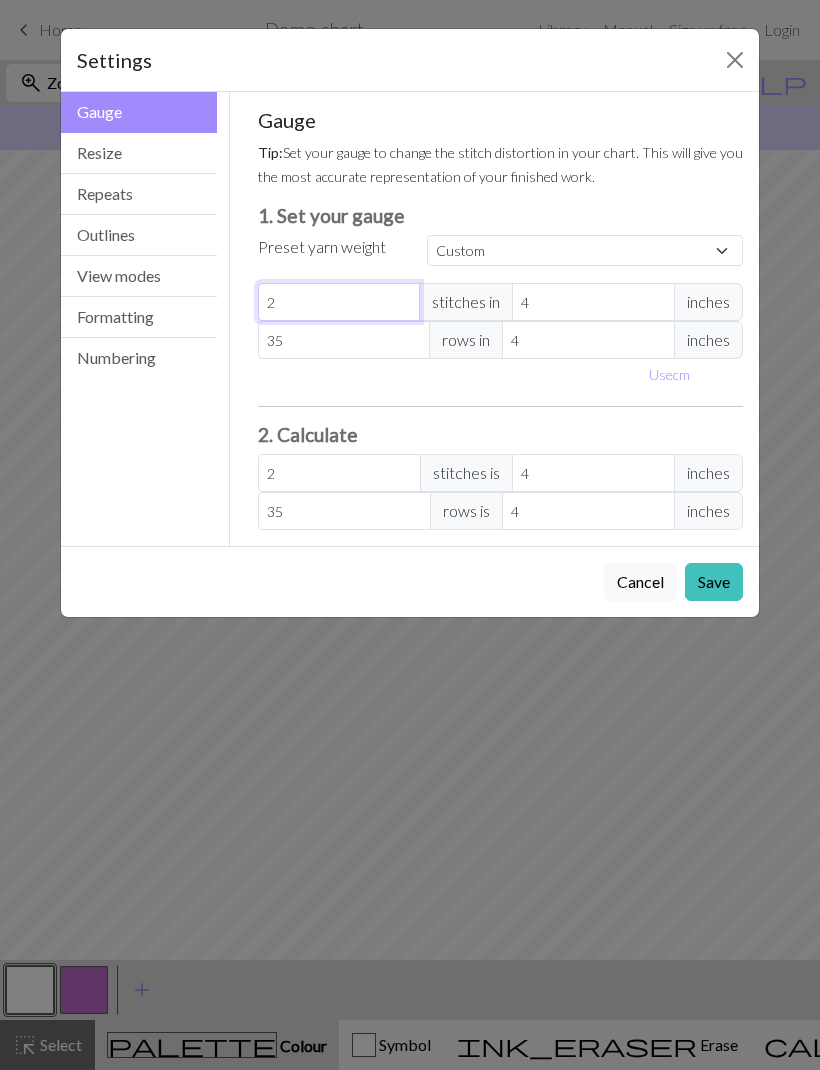 type on "29" 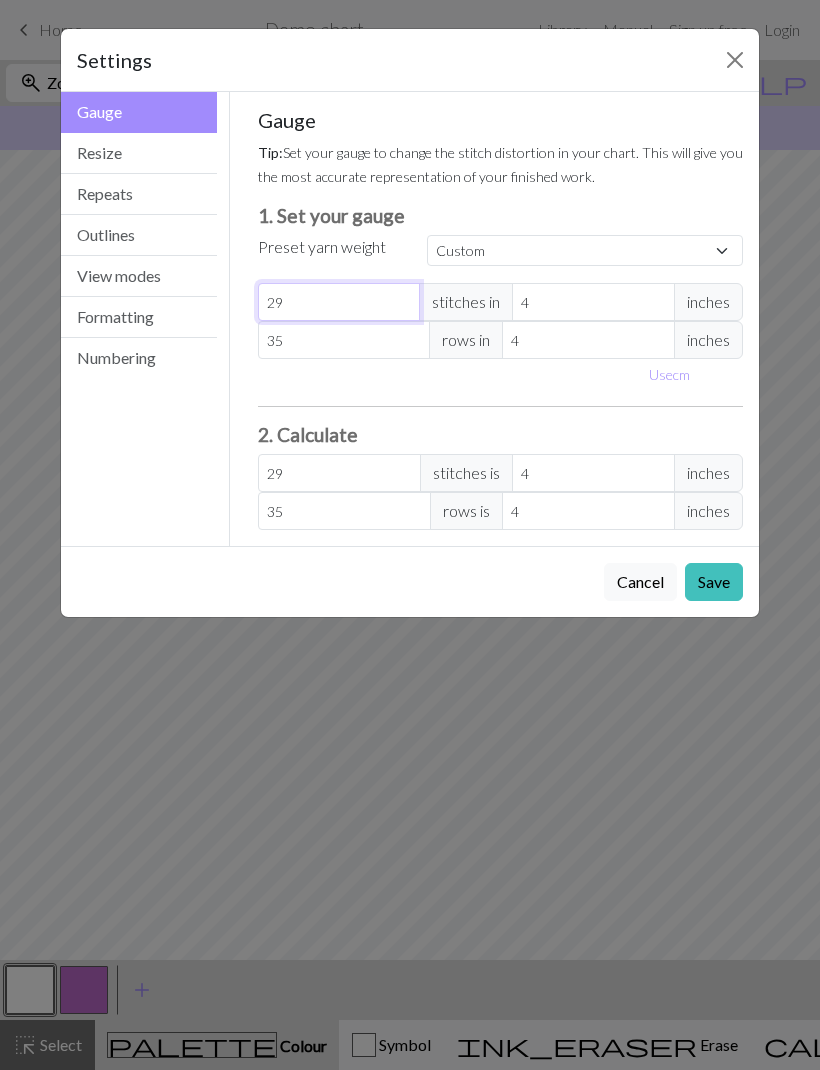 type on "2" 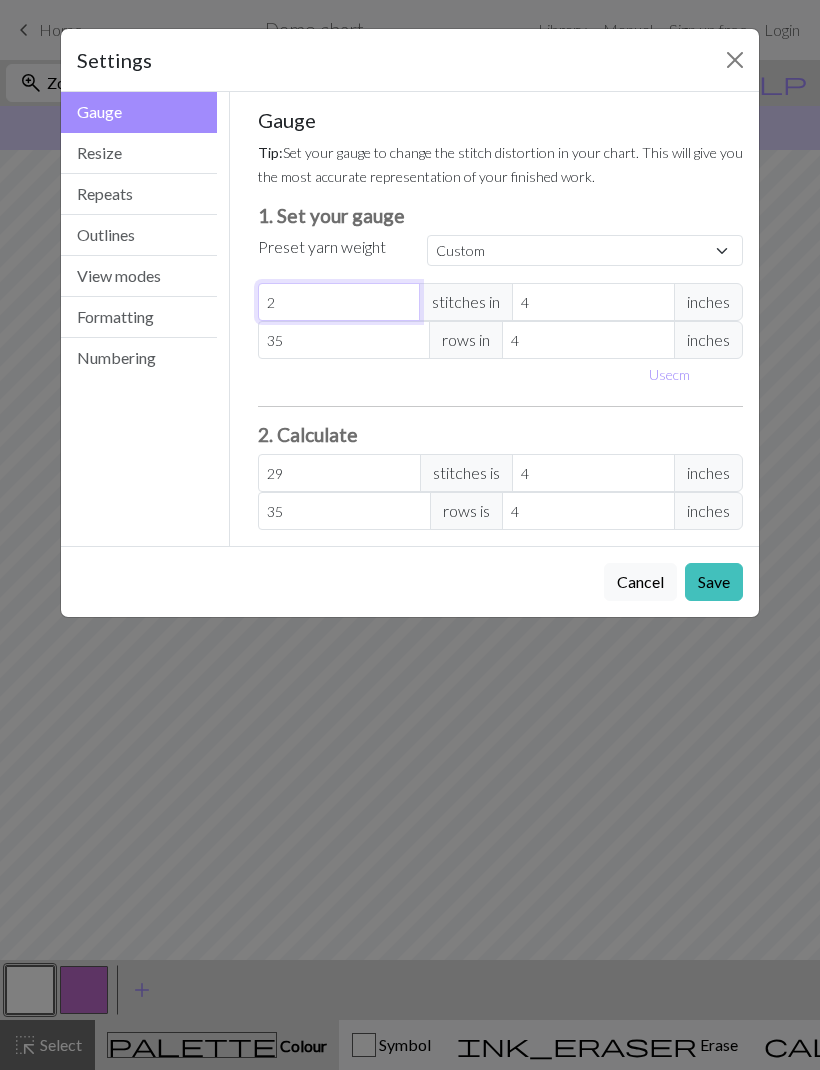 type on "2" 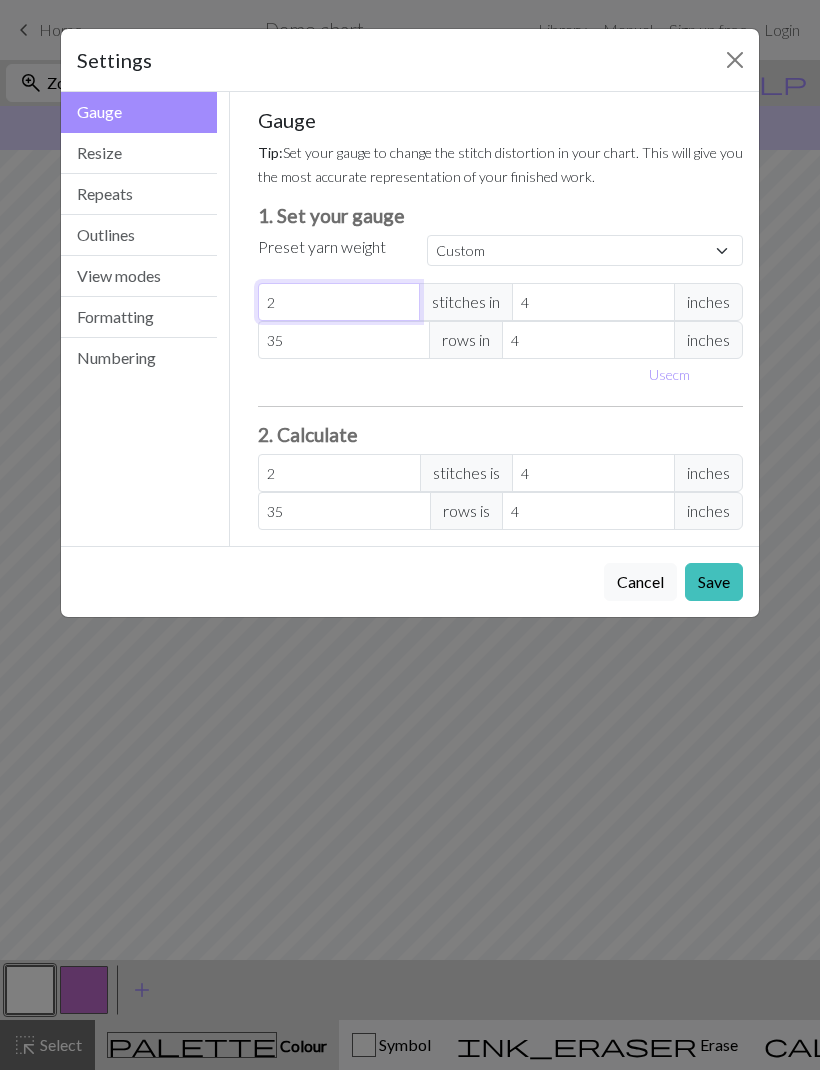 type on "20" 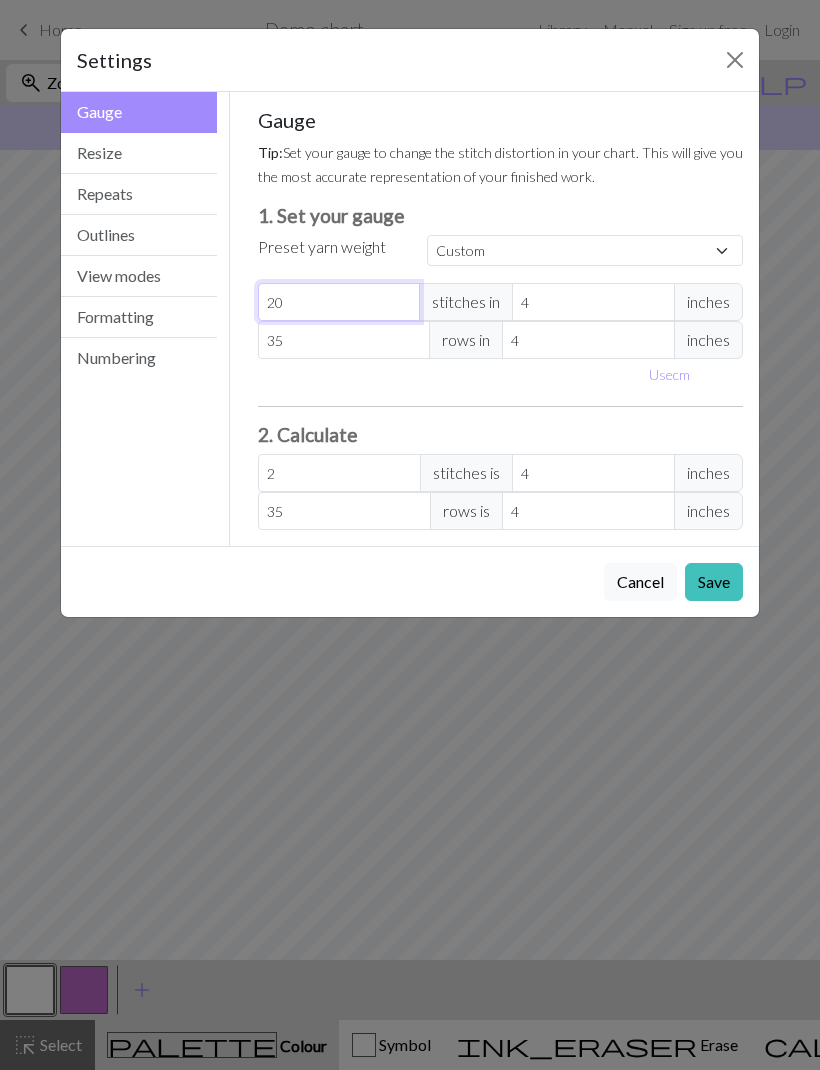 type on "20" 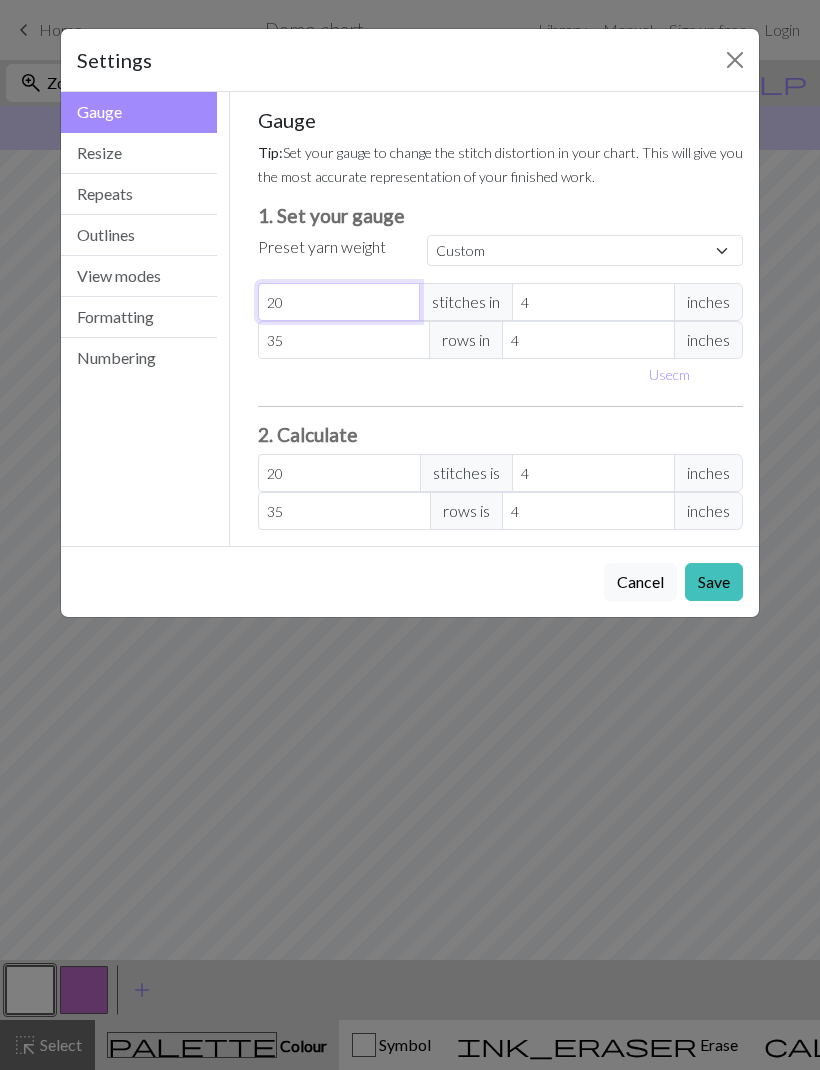 type on "20" 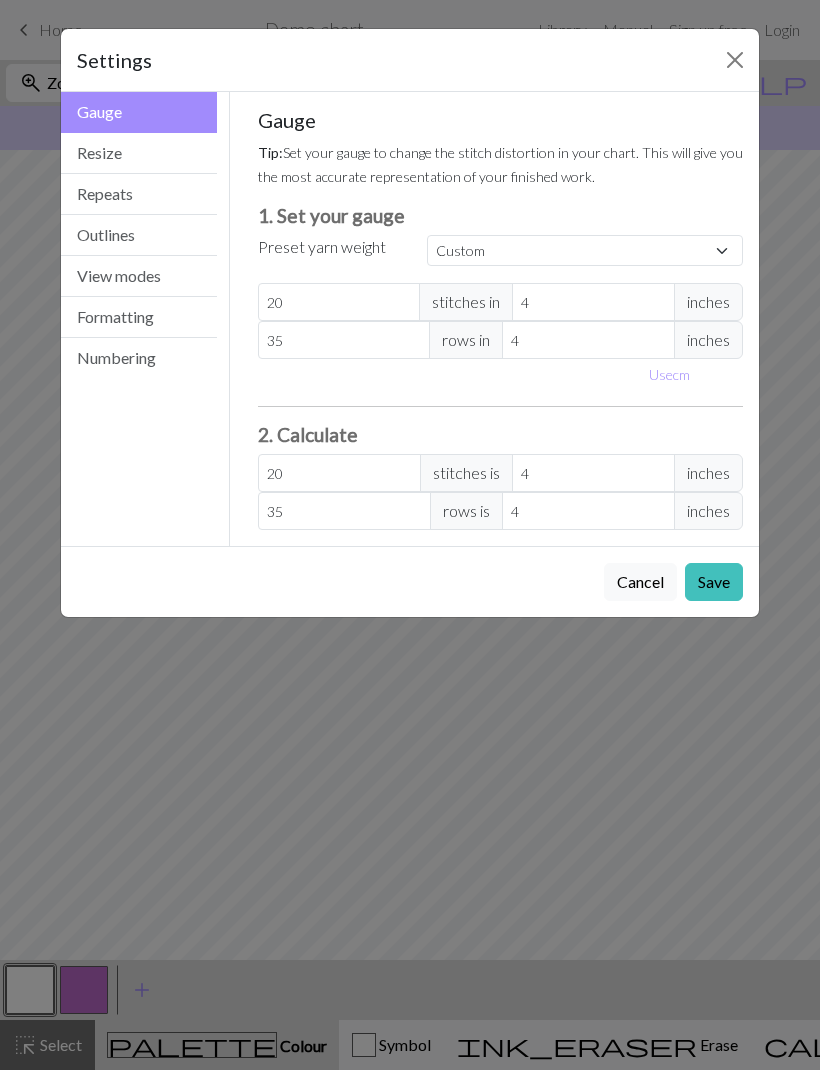 click on "Save" at bounding box center (714, 582) 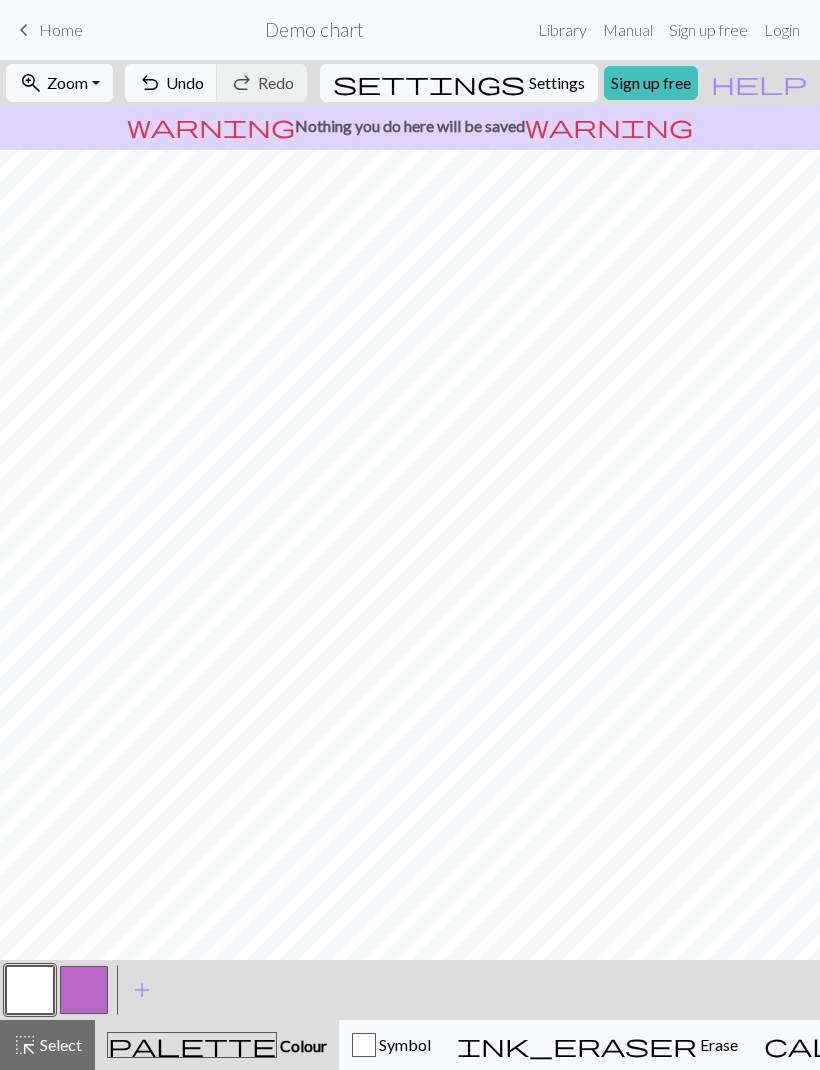 click on "Settings" at bounding box center (557, 83) 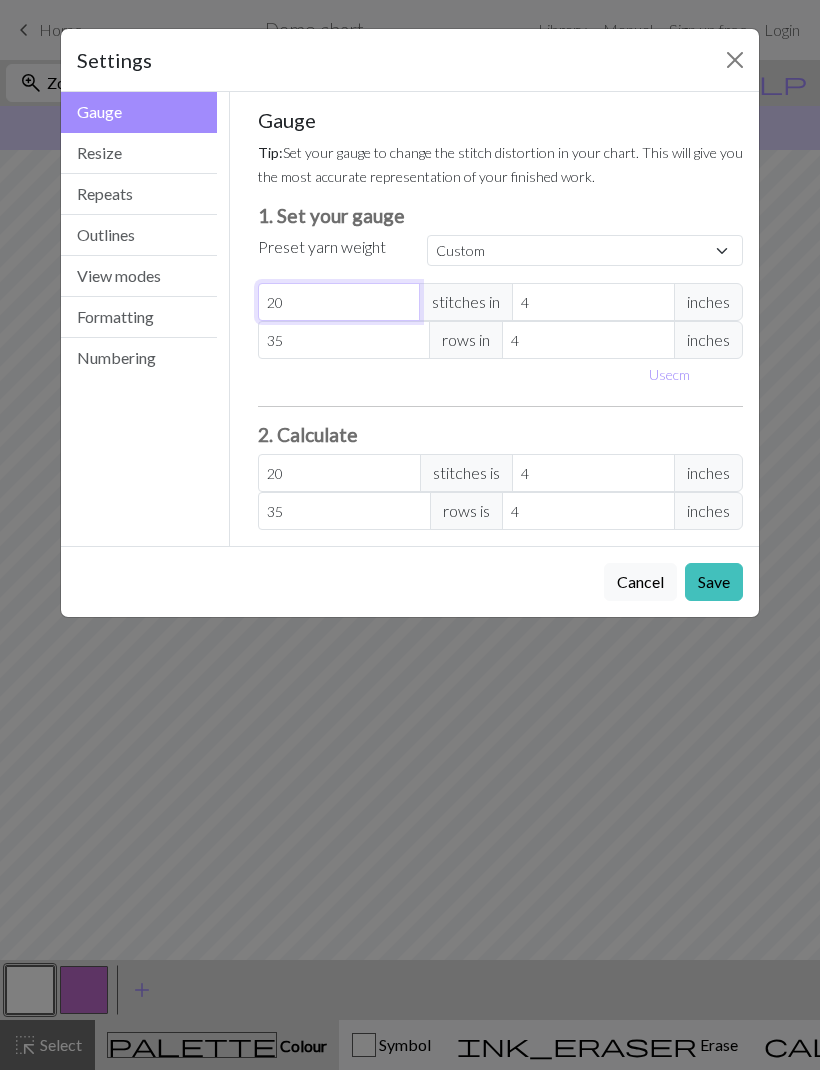 type 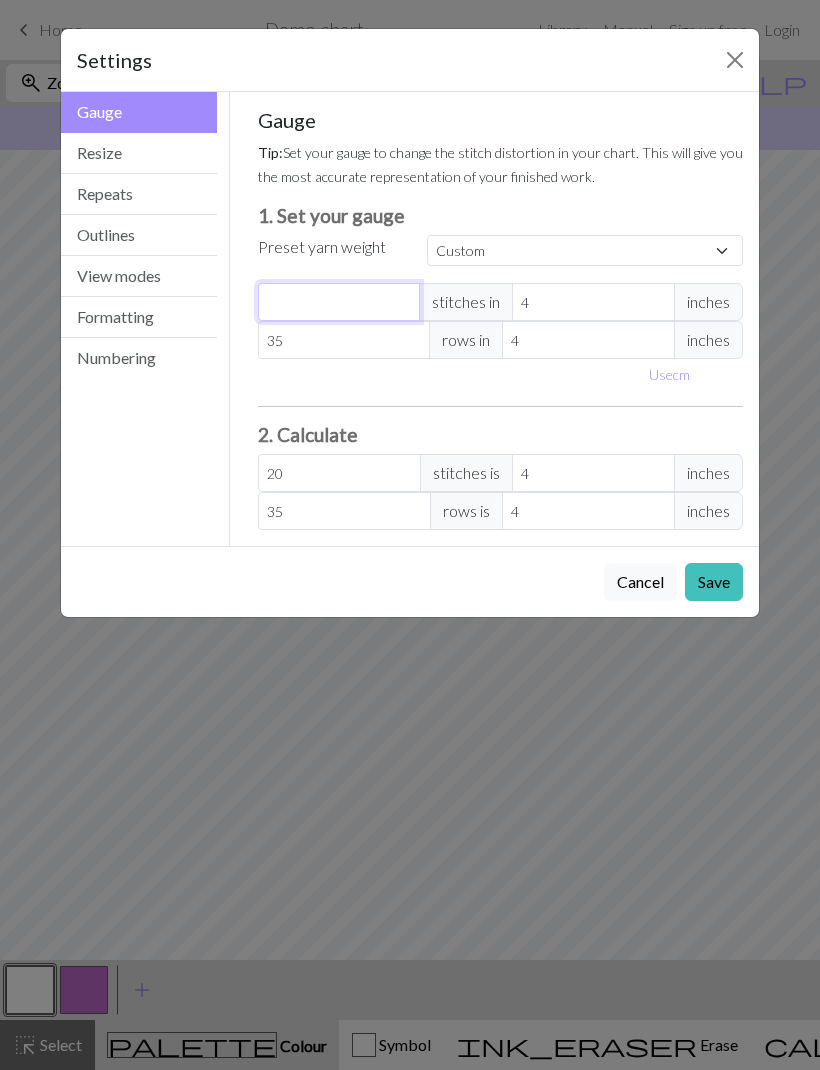 type on "0" 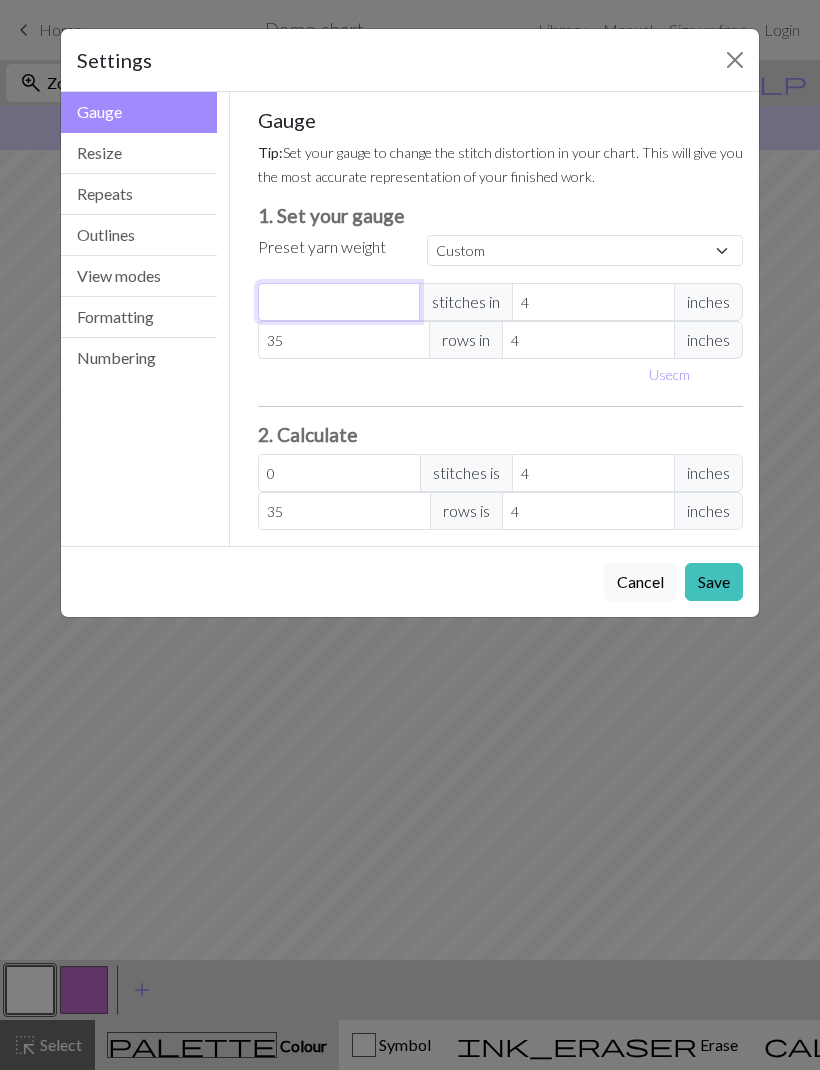 click at bounding box center (339, 302) 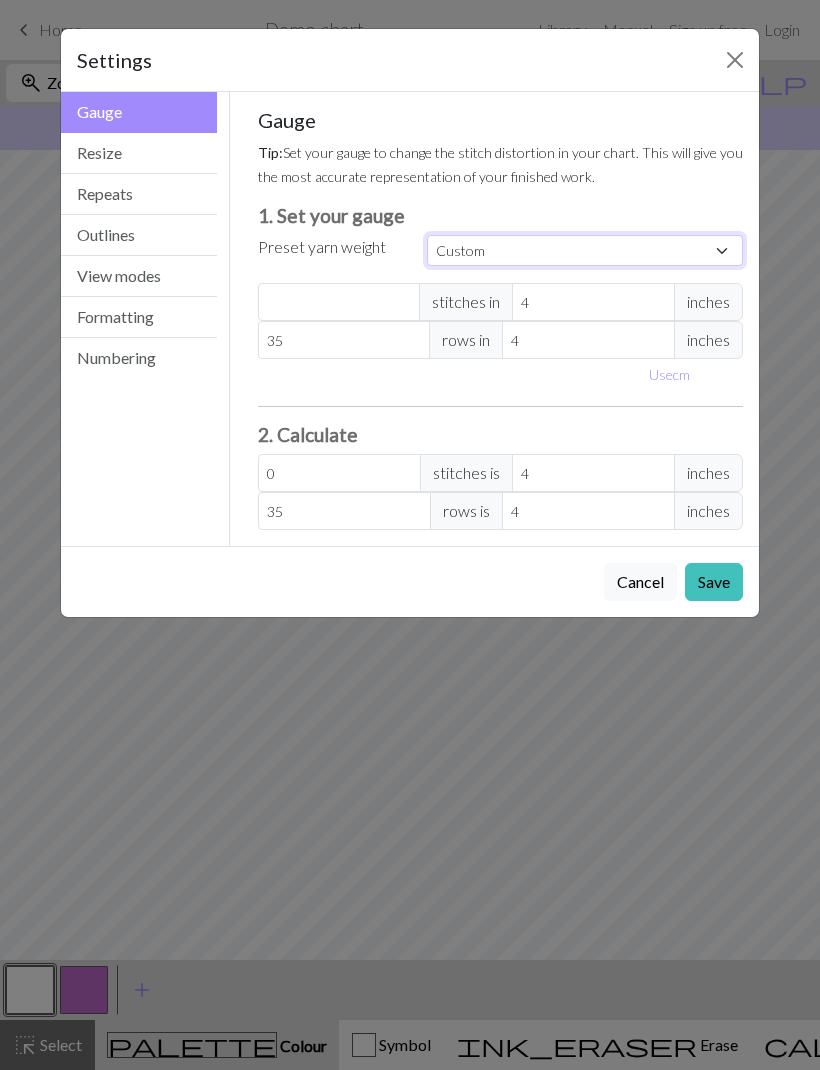 click on "Custom Square Lace Light Fingering Fingering Sport Double knit Worsted Aran Bulky Super Bulky" at bounding box center [585, 250] 